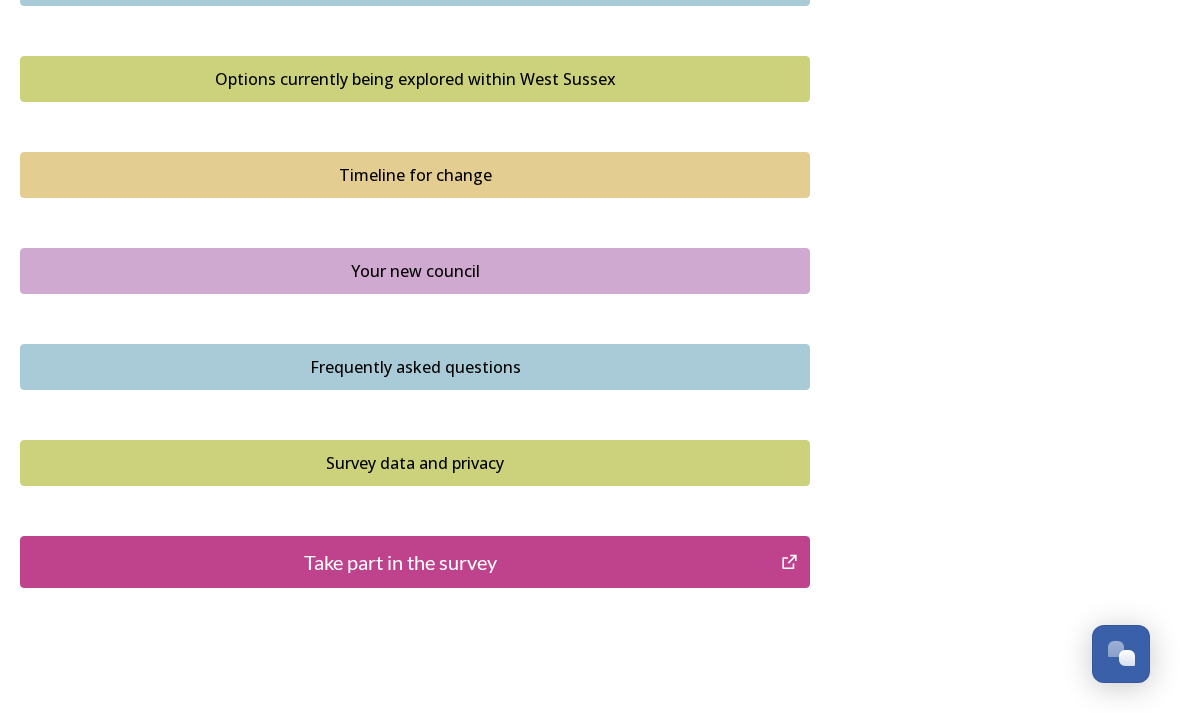 scroll, scrollTop: 1378, scrollLeft: 0, axis: vertical 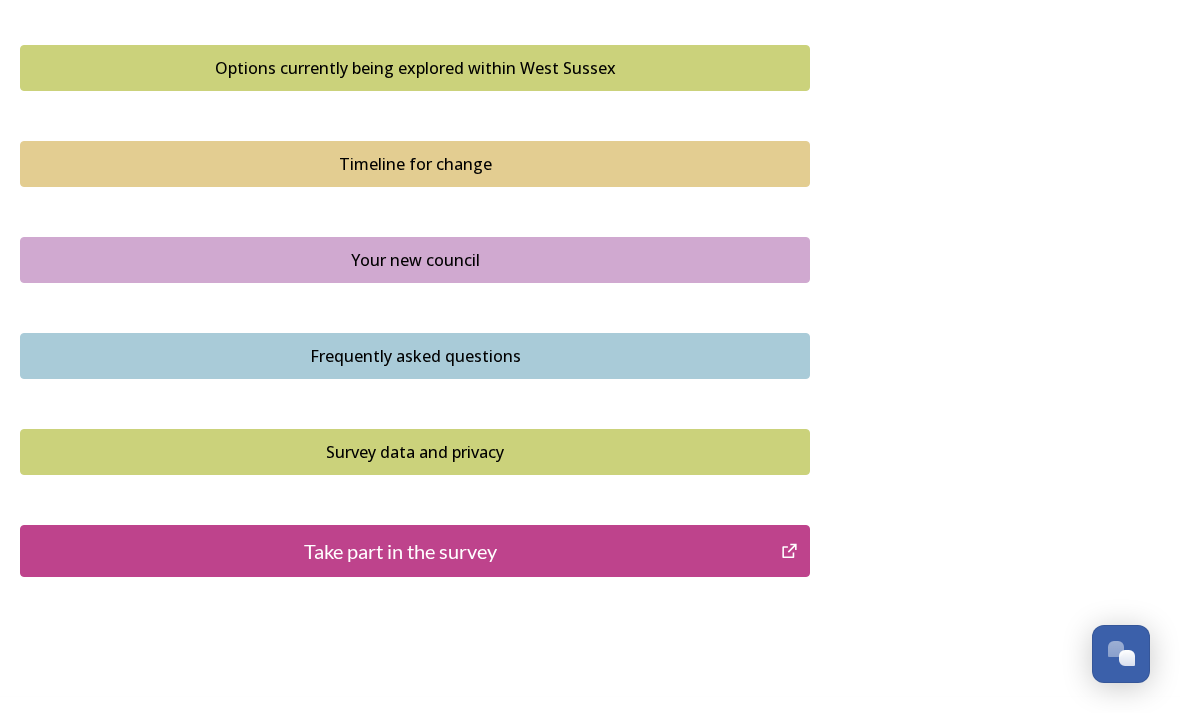 click on "Take part in the survey" at bounding box center [400, 551] 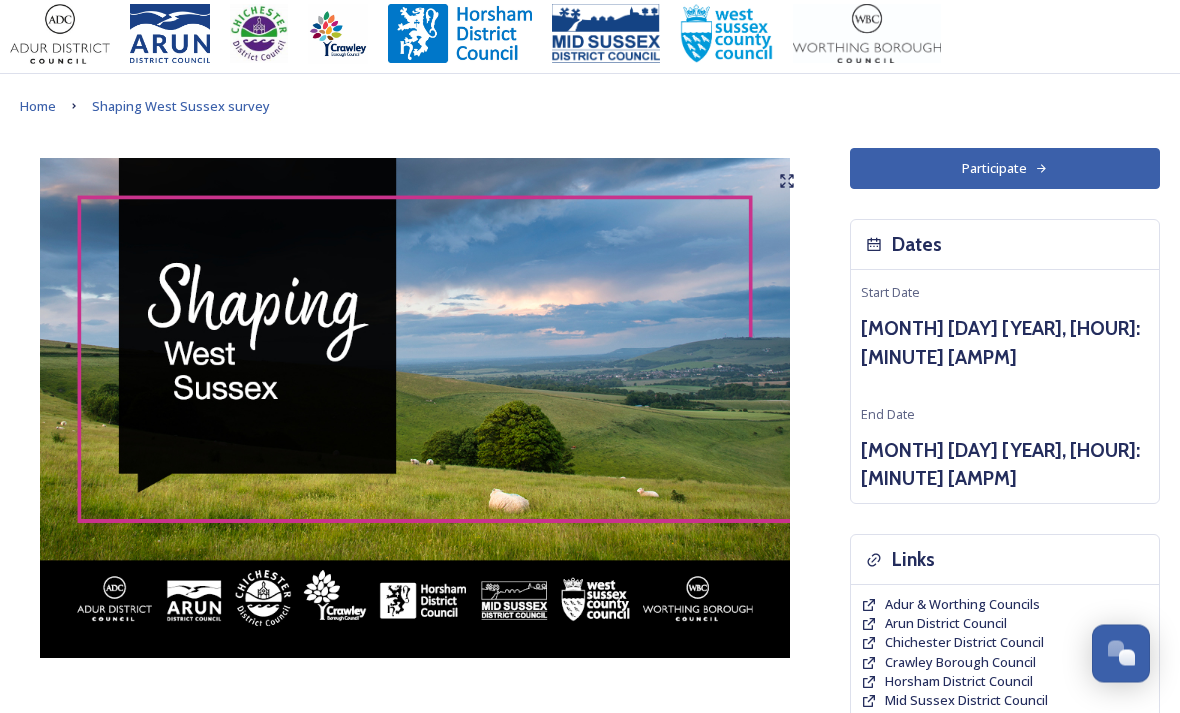 scroll, scrollTop: 0, scrollLeft: 0, axis: both 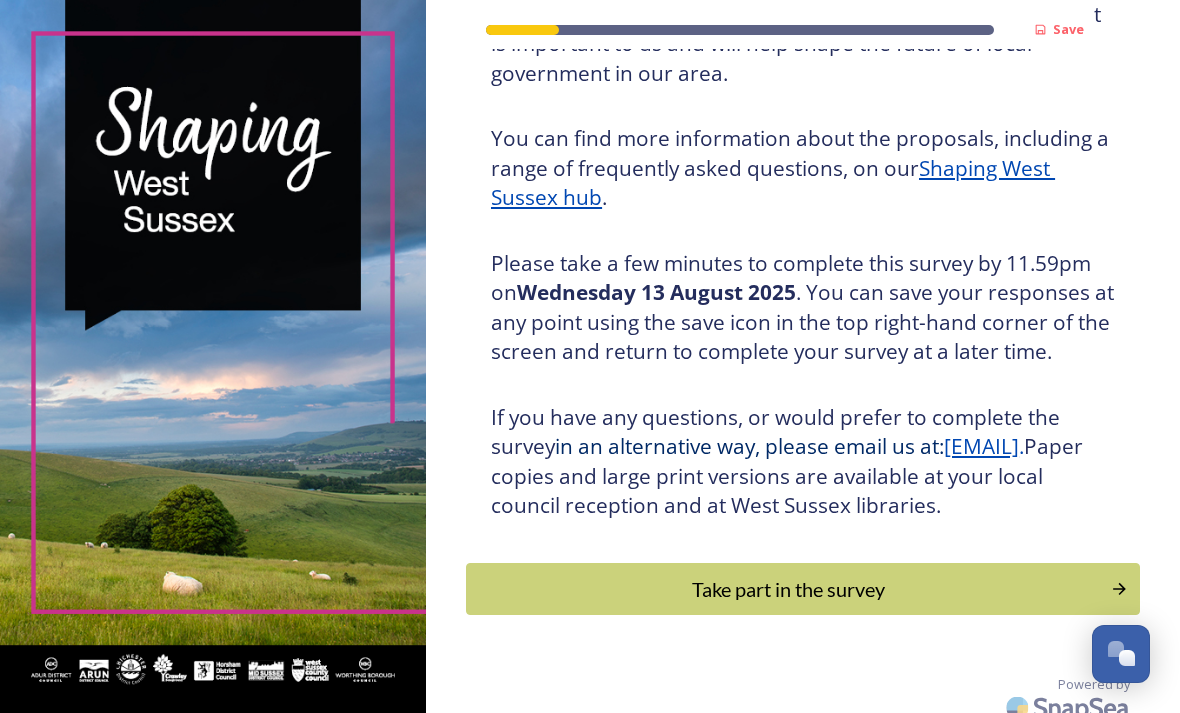 click on "Take part in the survey" at bounding box center [788, 589] 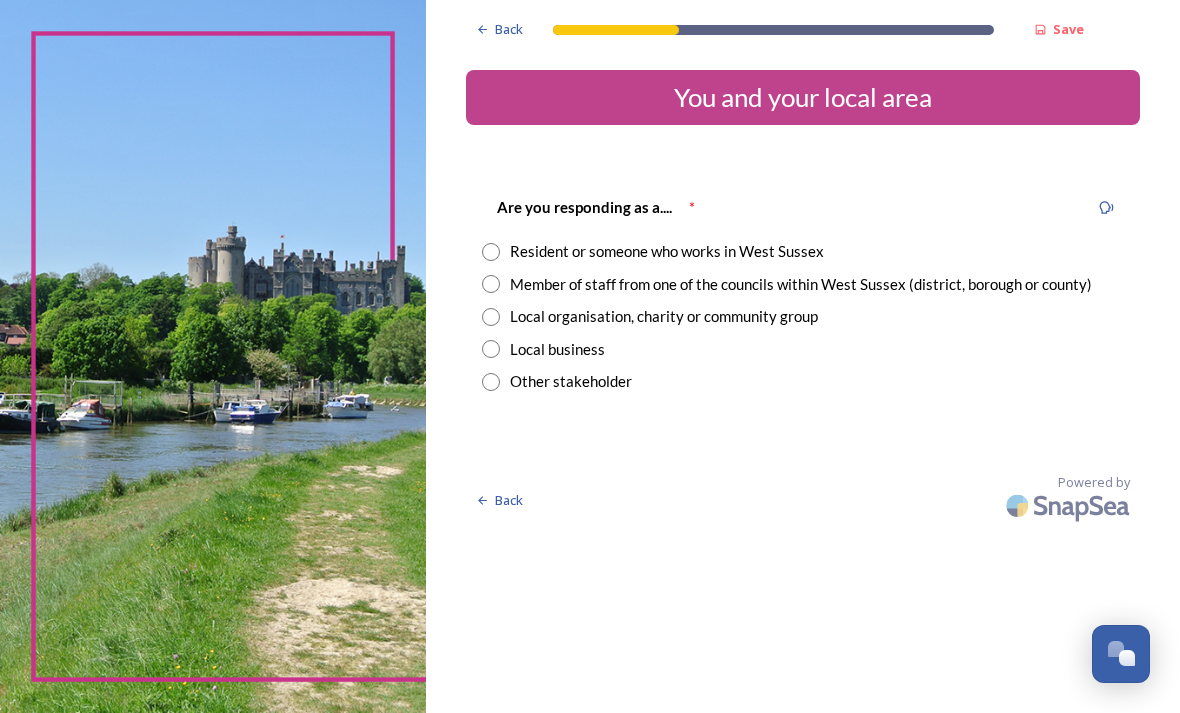 scroll, scrollTop: 0, scrollLeft: 0, axis: both 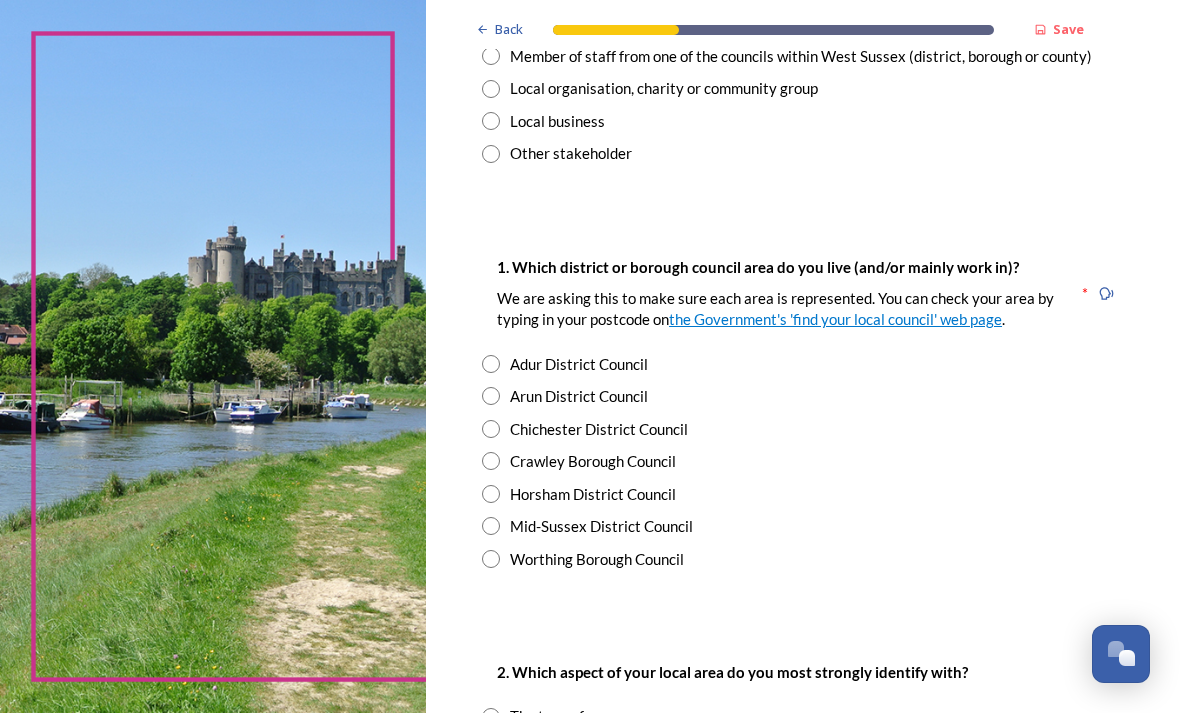 click at bounding box center (491, 461) 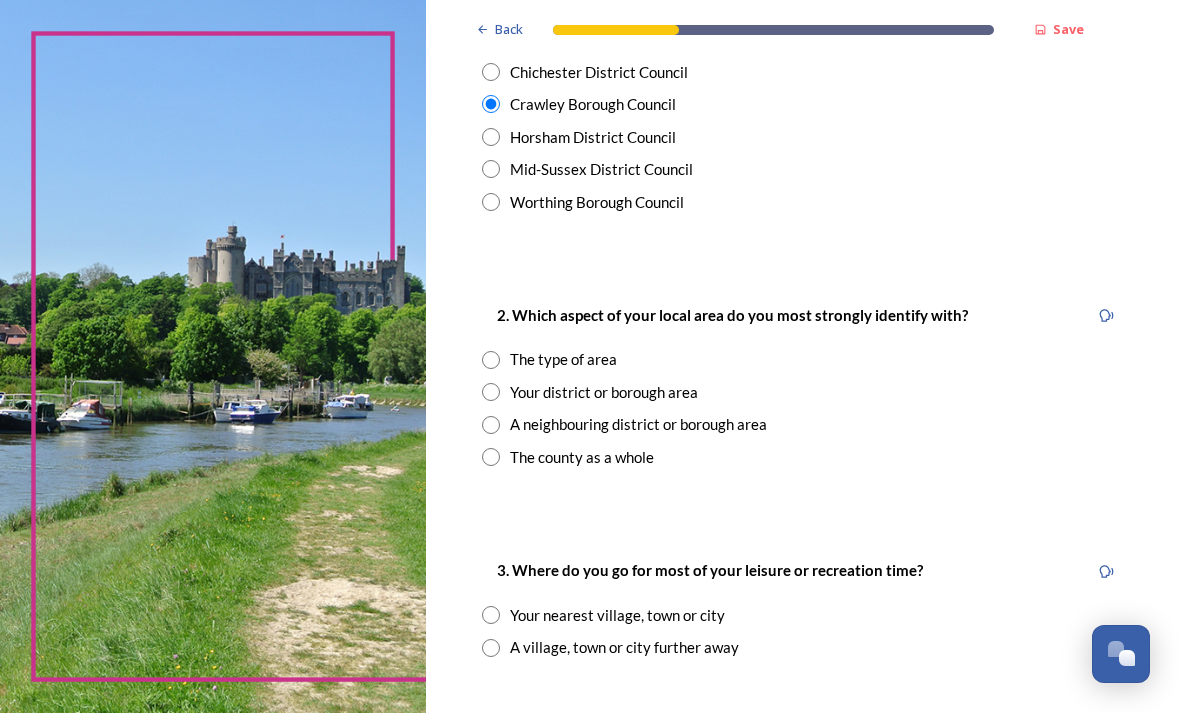 scroll, scrollTop: 585, scrollLeft: 0, axis: vertical 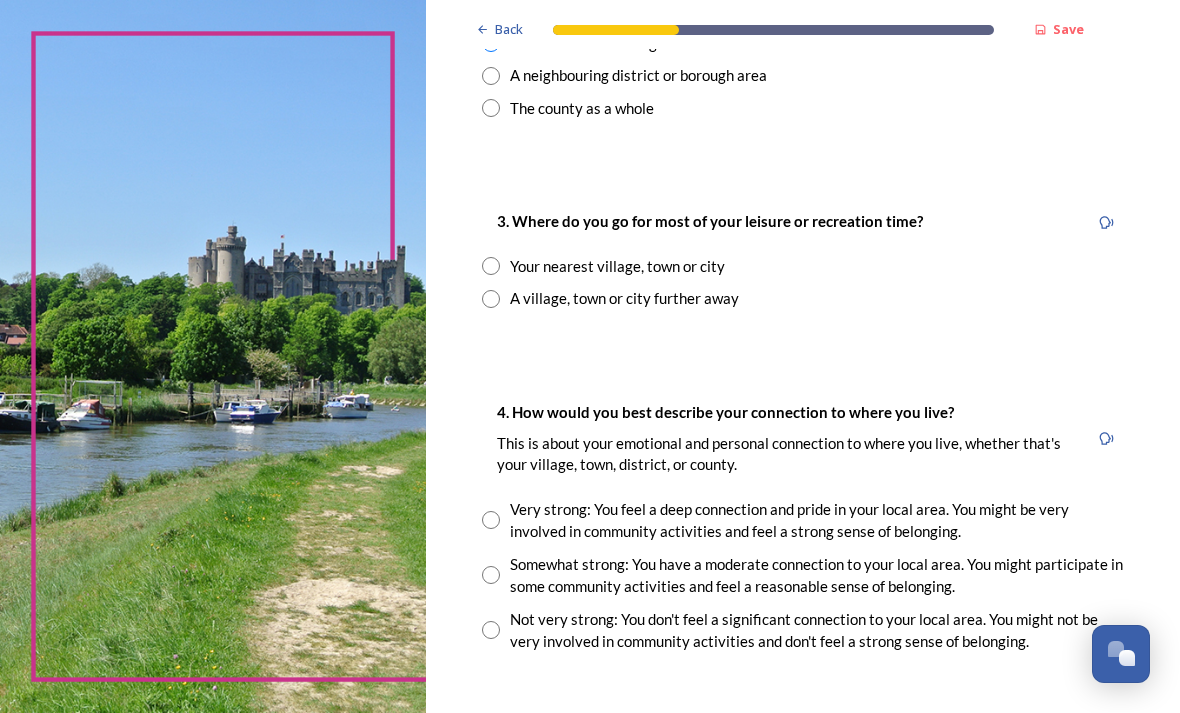 click at bounding box center (491, 266) 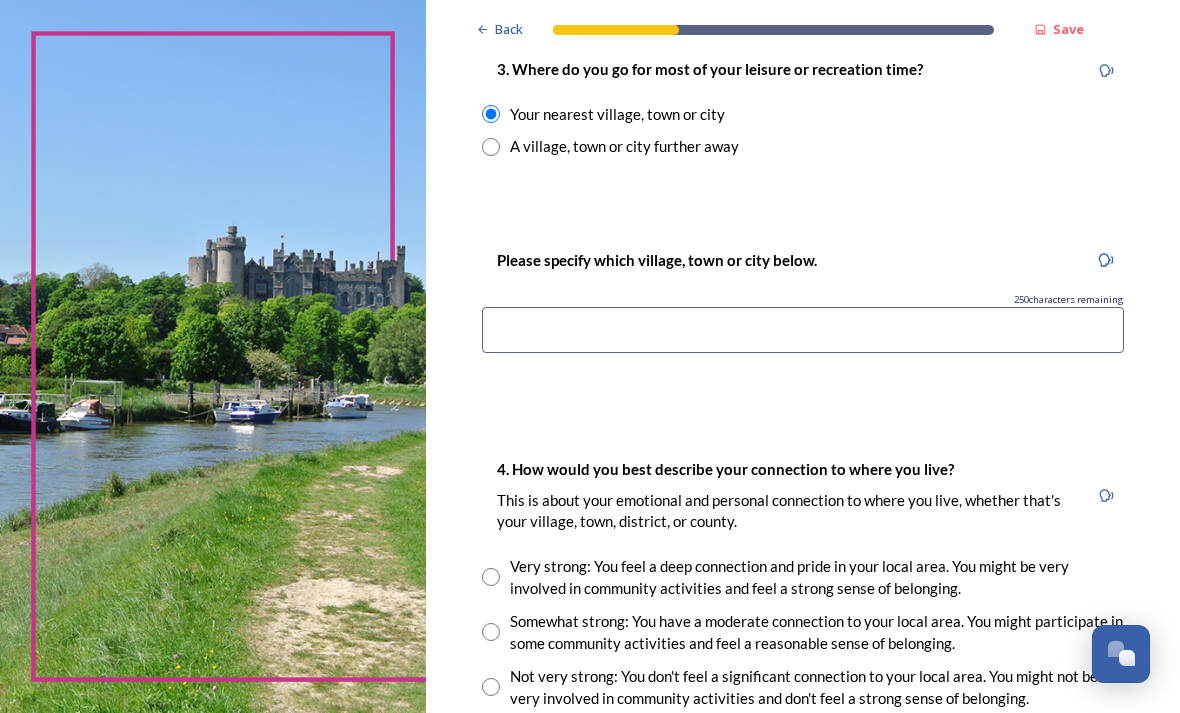 scroll, scrollTop: 1086, scrollLeft: 0, axis: vertical 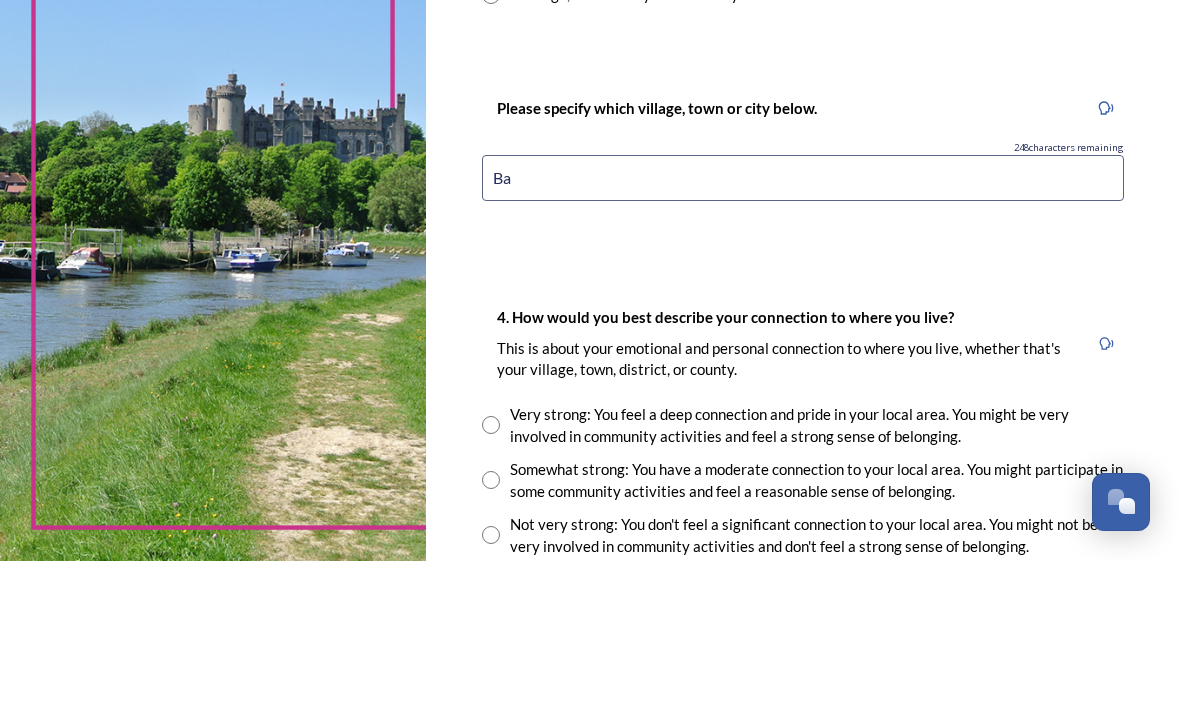 type on "B" 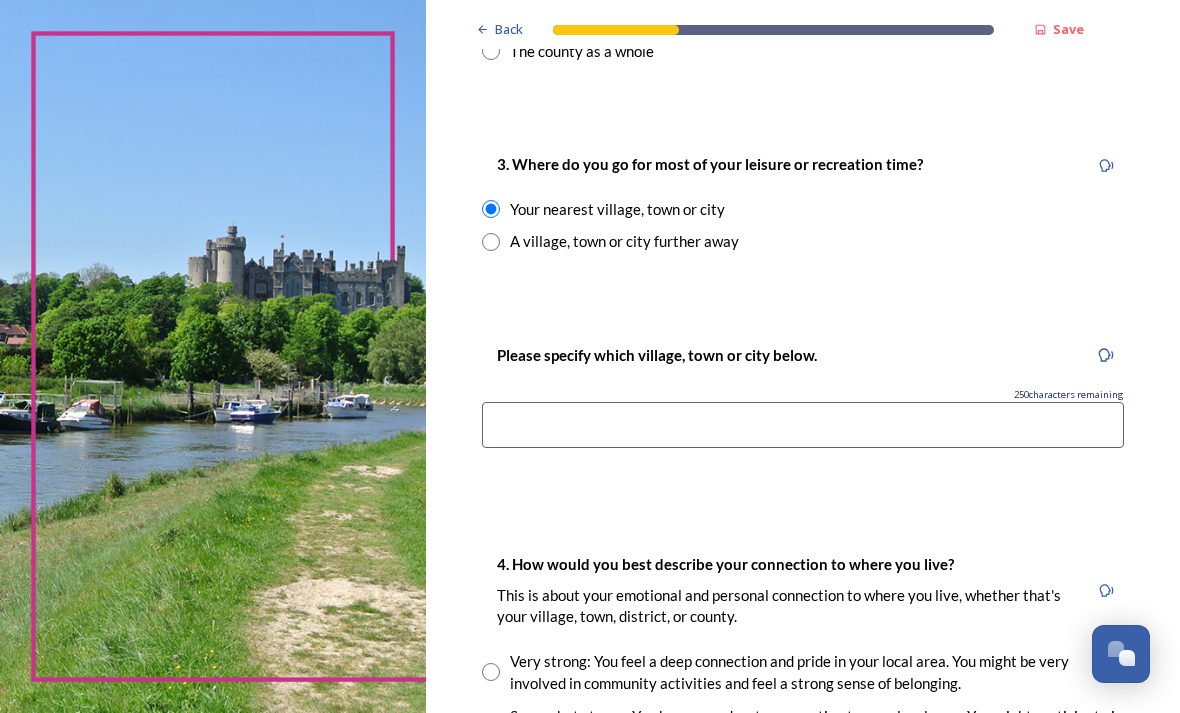 scroll, scrollTop: 993, scrollLeft: 0, axis: vertical 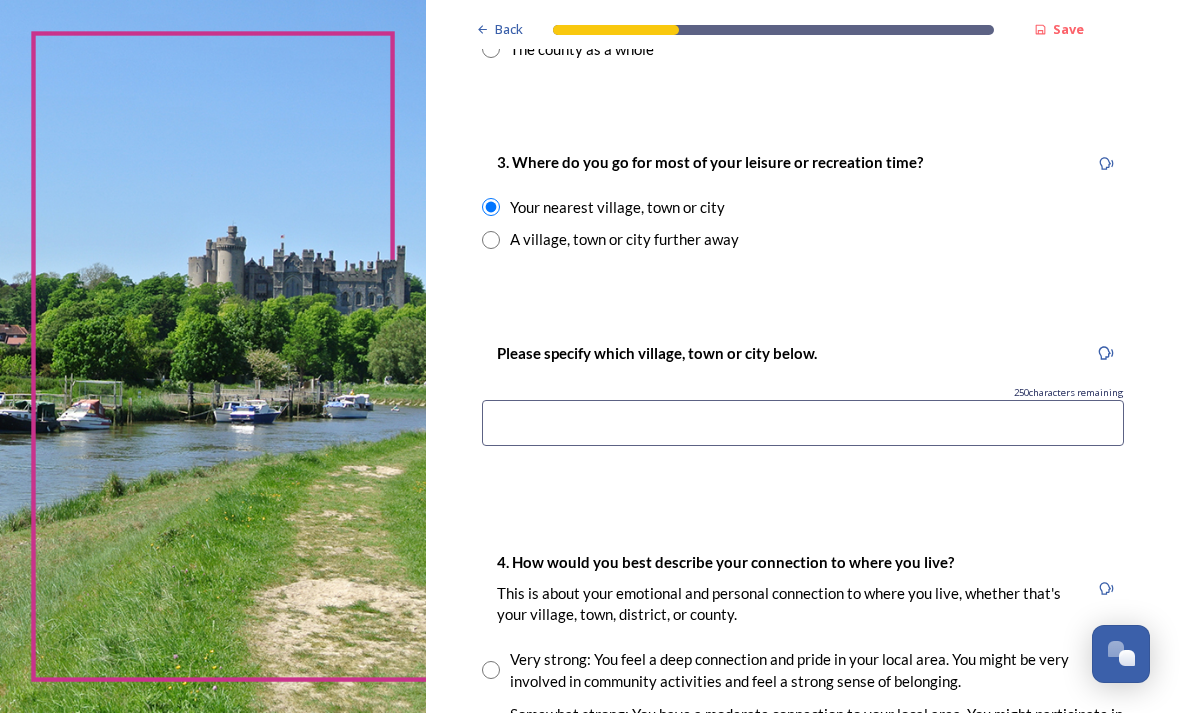 click at bounding box center (803, 423) 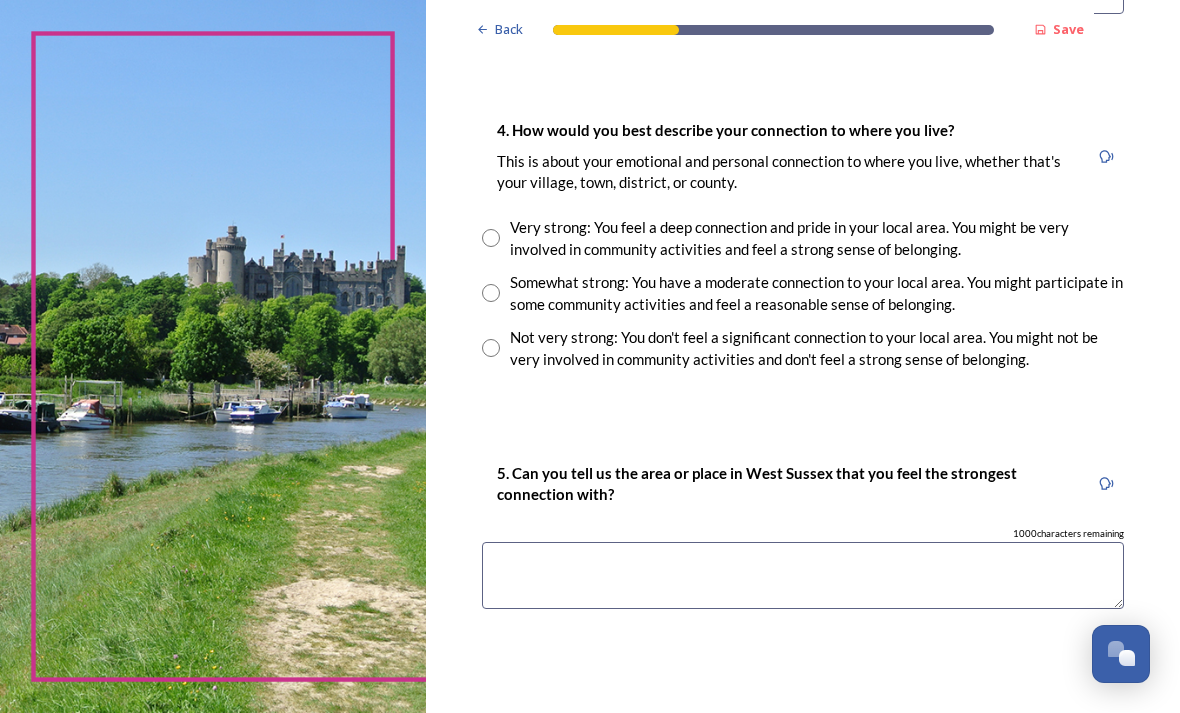 scroll, scrollTop: 1425, scrollLeft: 0, axis: vertical 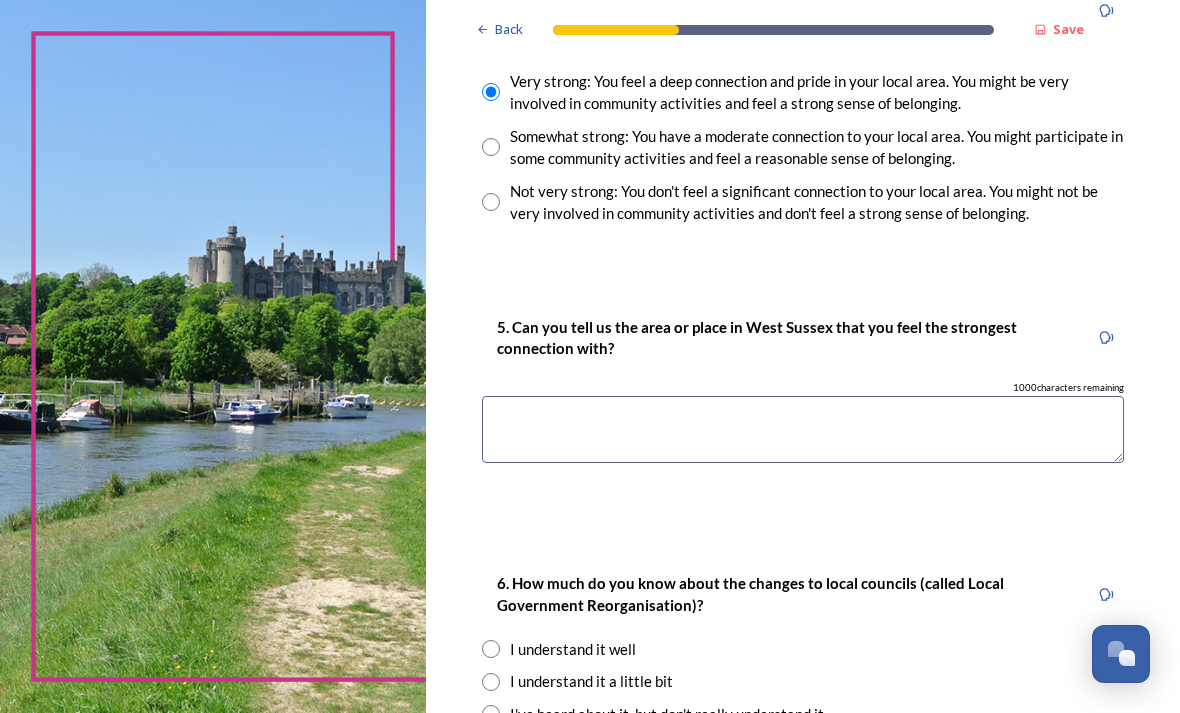 click at bounding box center [803, 429] 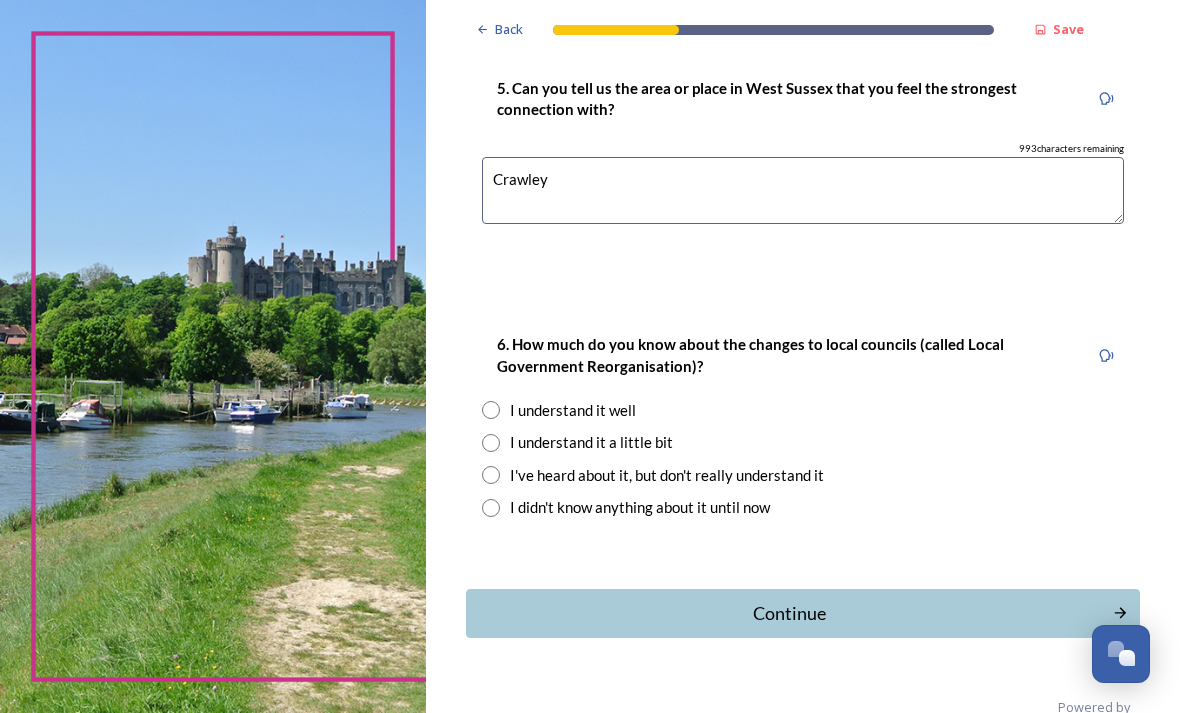 scroll, scrollTop: 1809, scrollLeft: 0, axis: vertical 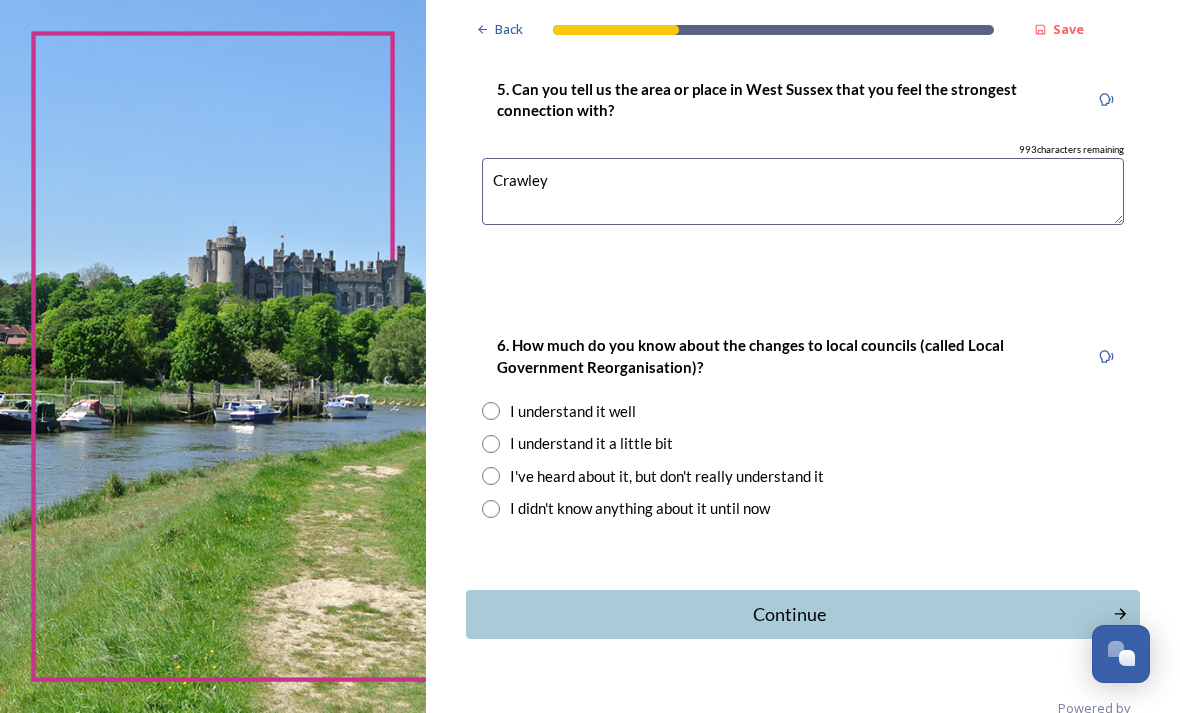 type on "Crawley" 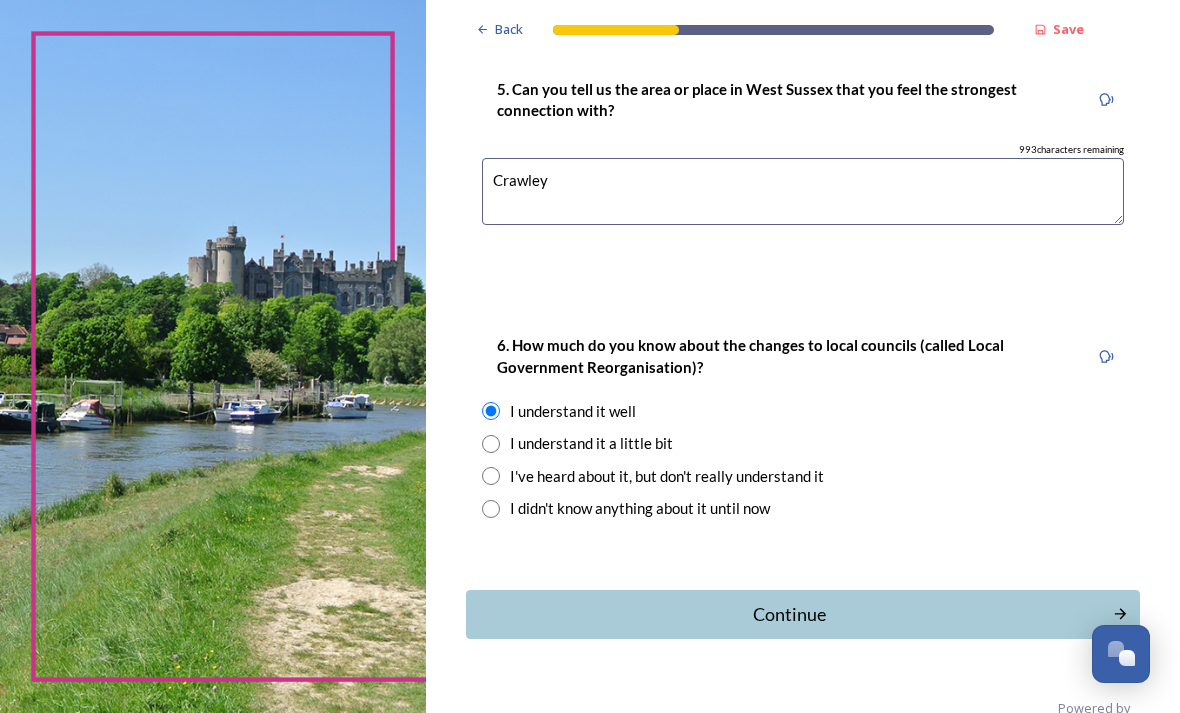 click on "Continue" at bounding box center (789, 614) 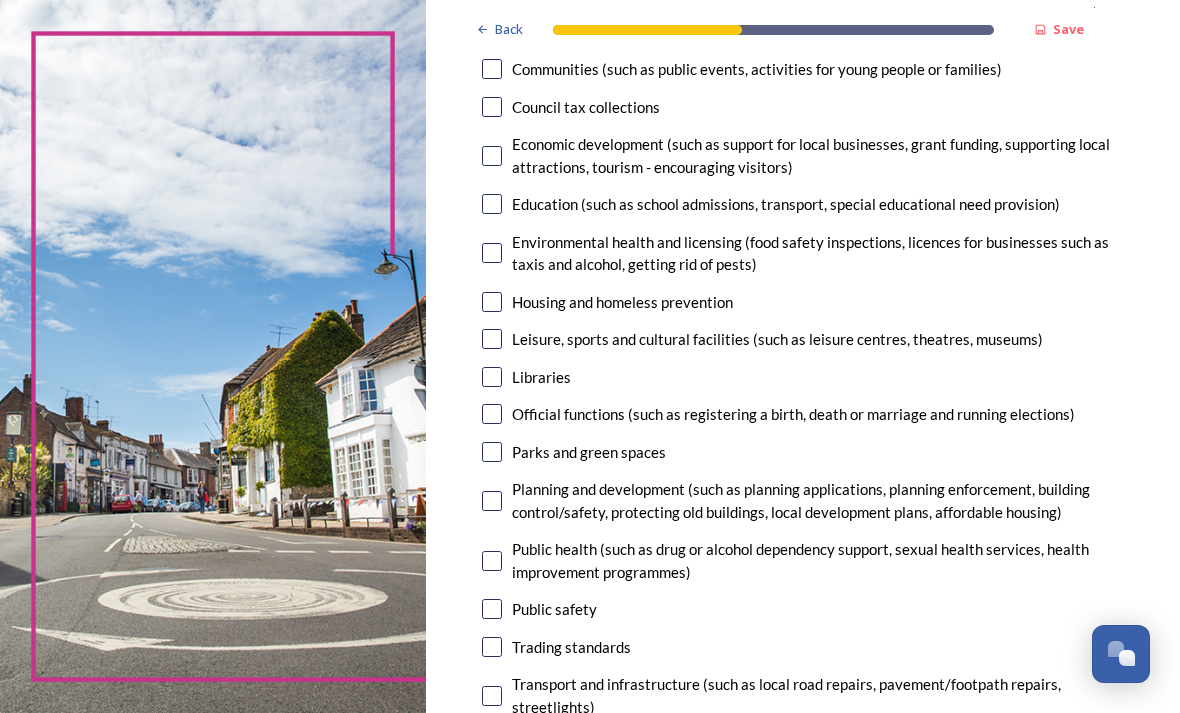 scroll, scrollTop: 368, scrollLeft: 0, axis: vertical 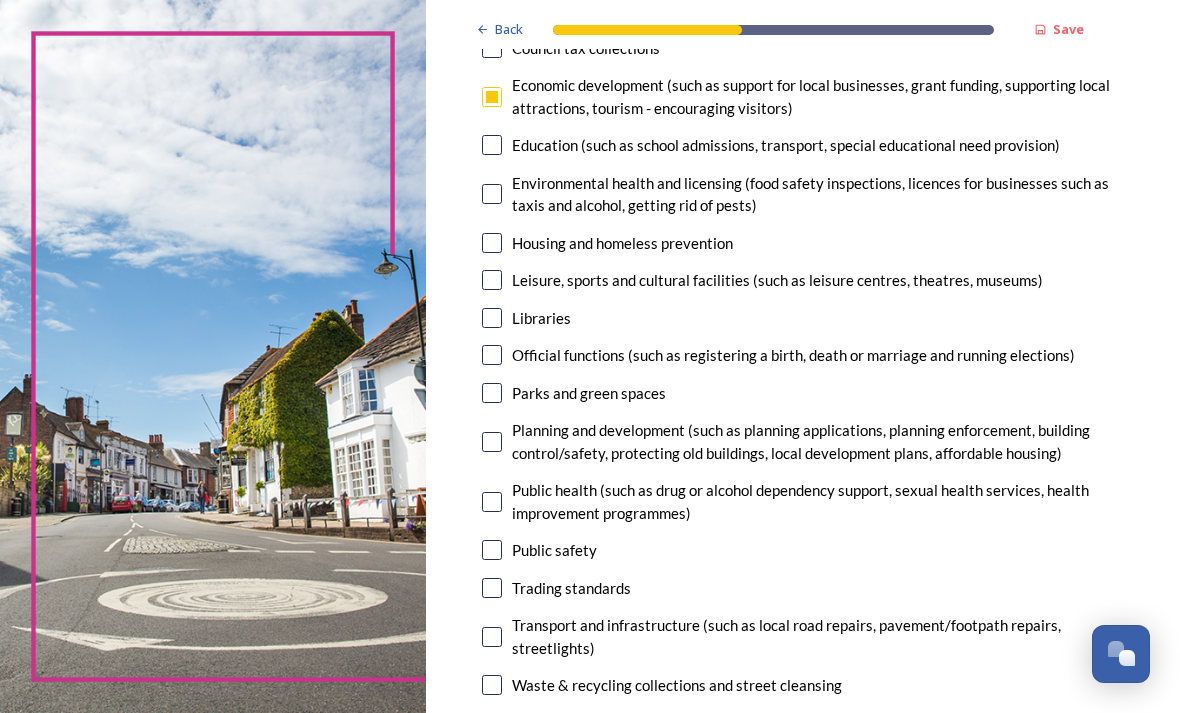 click at bounding box center [492, 550] 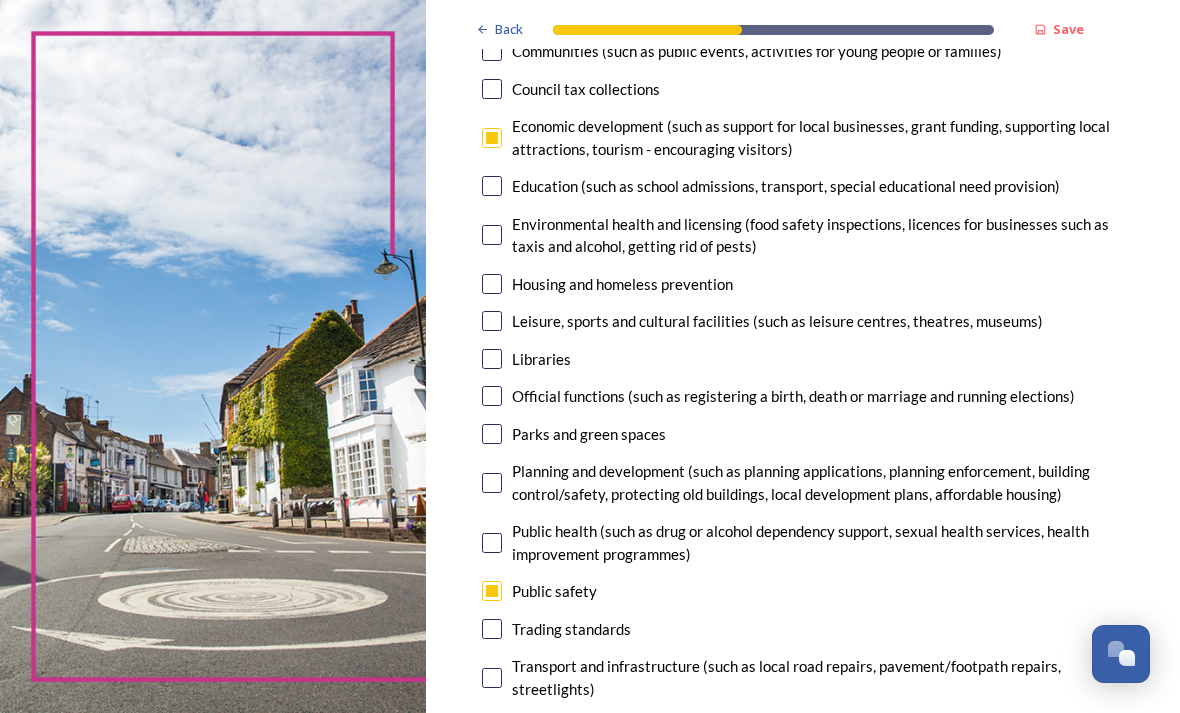 scroll, scrollTop: 386, scrollLeft: 0, axis: vertical 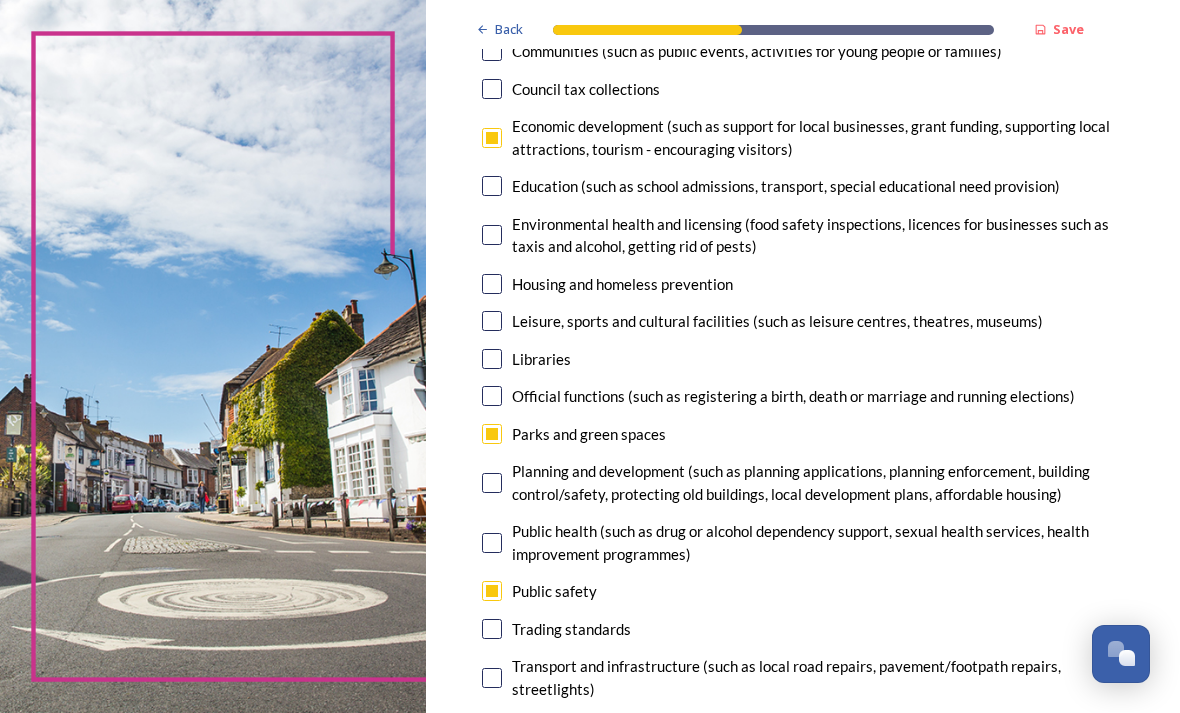 checkbox on "true" 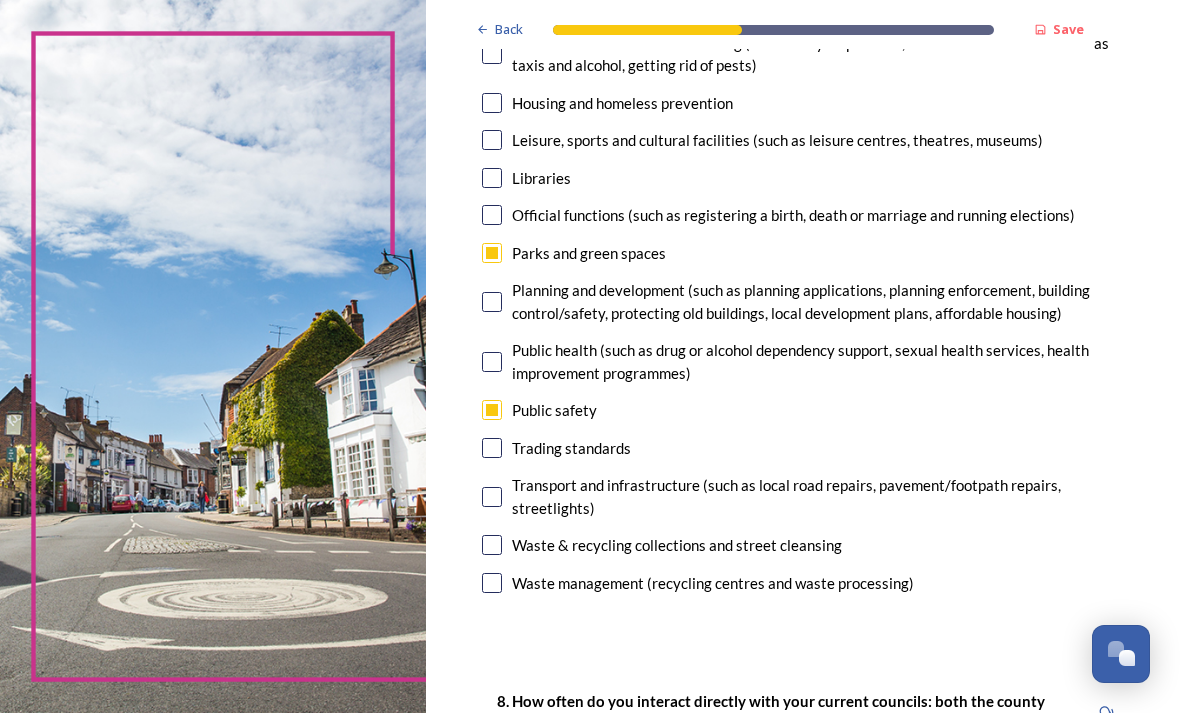scroll, scrollTop: 567, scrollLeft: 0, axis: vertical 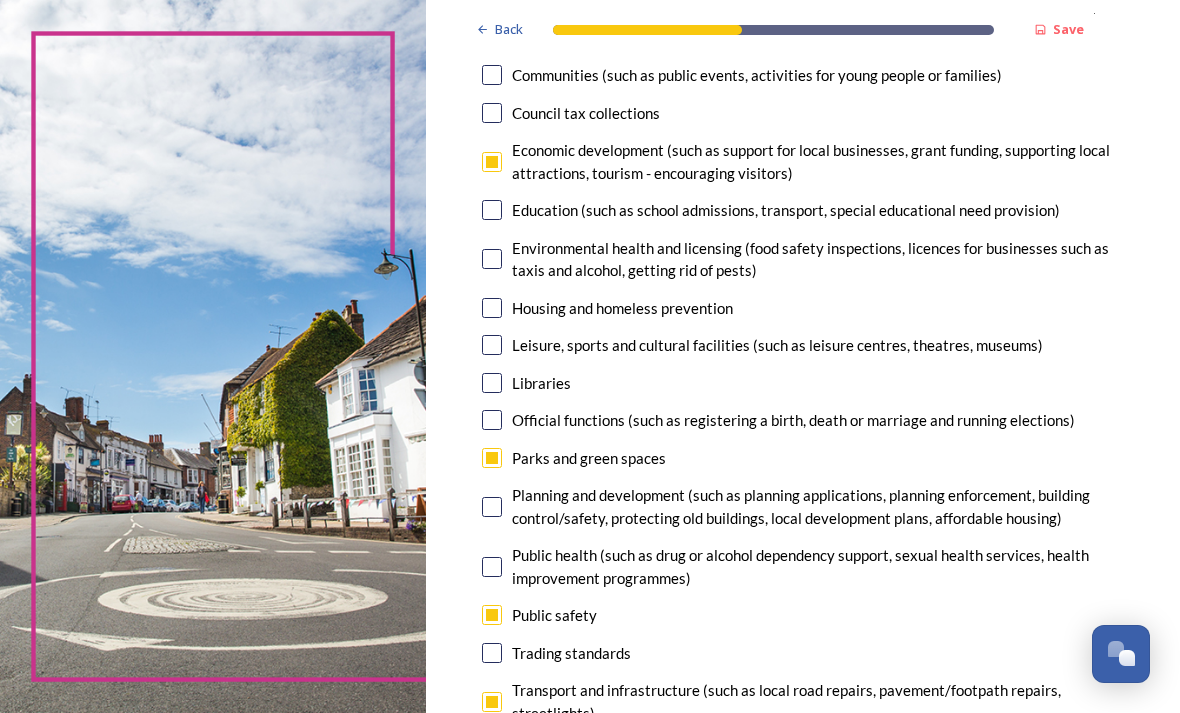 click at bounding box center [492, 345] 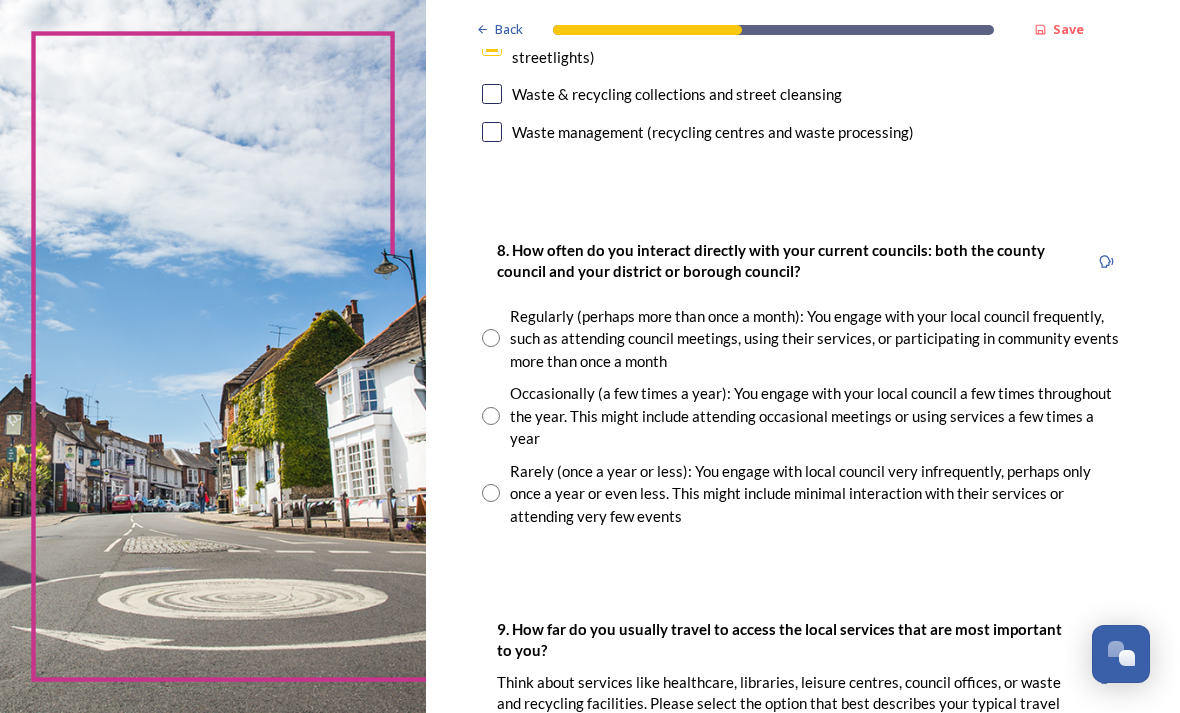 scroll, scrollTop: 1018, scrollLeft: 0, axis: vertical 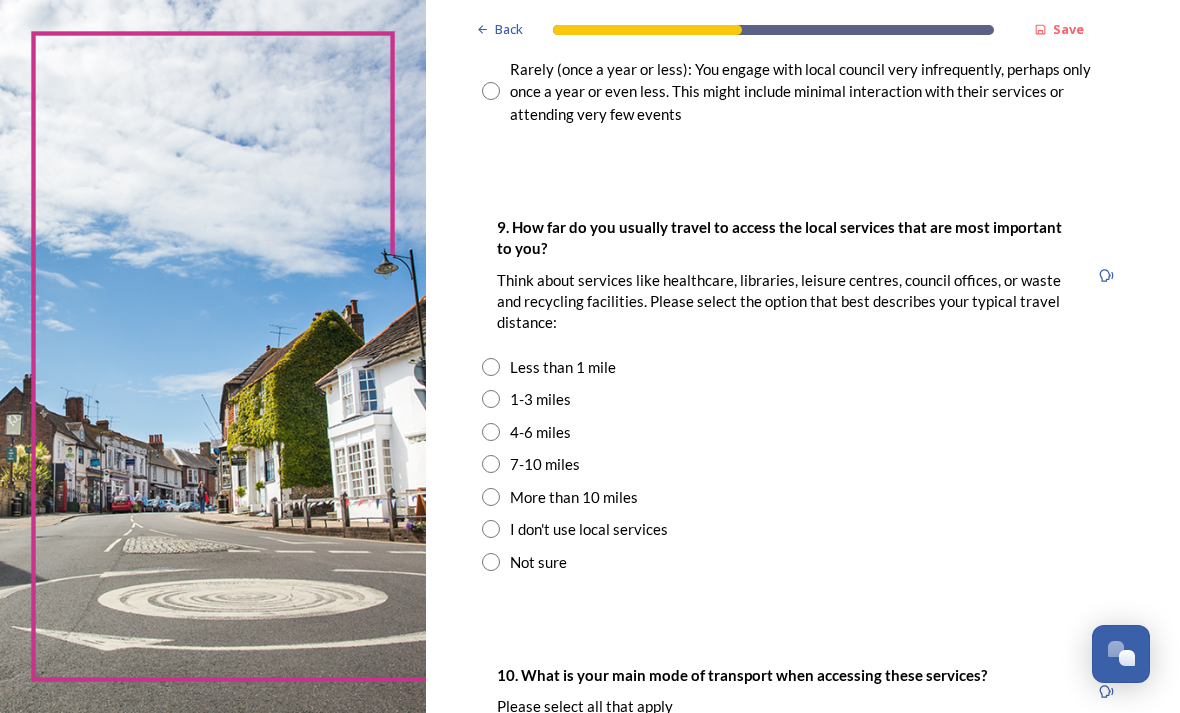 click at bounding box center [491, 367] 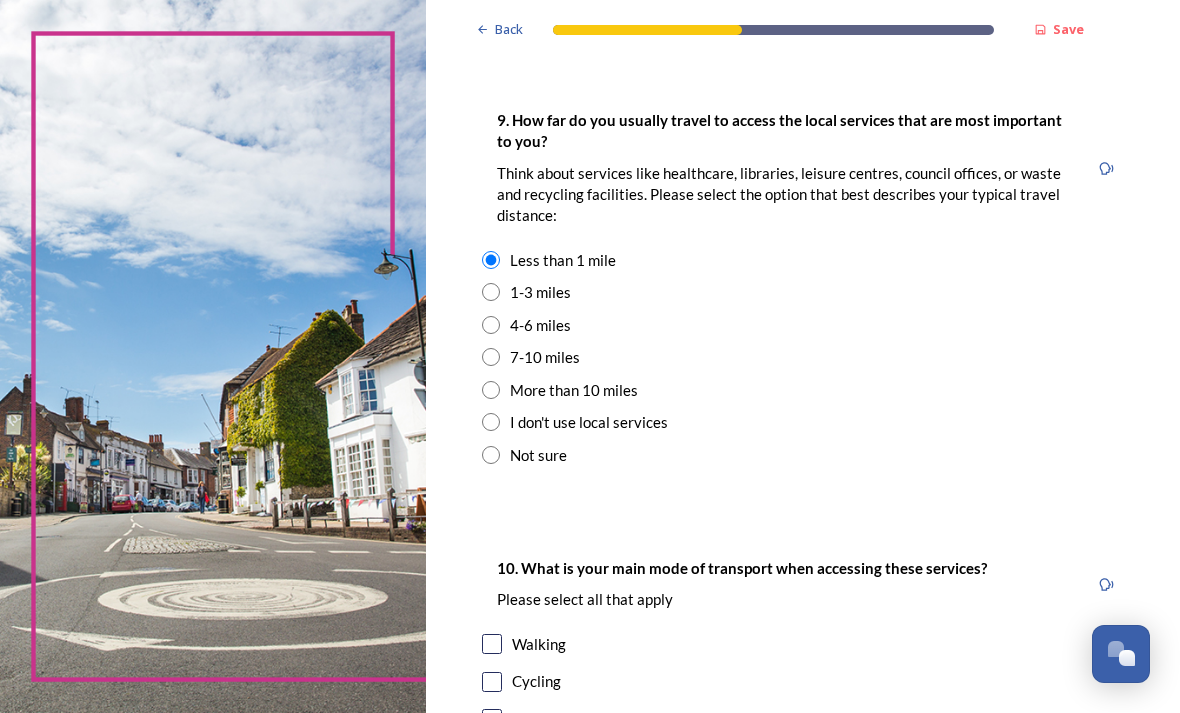 scroll, scrollTop: 1533, scrollLeft: 0, axis: vertical 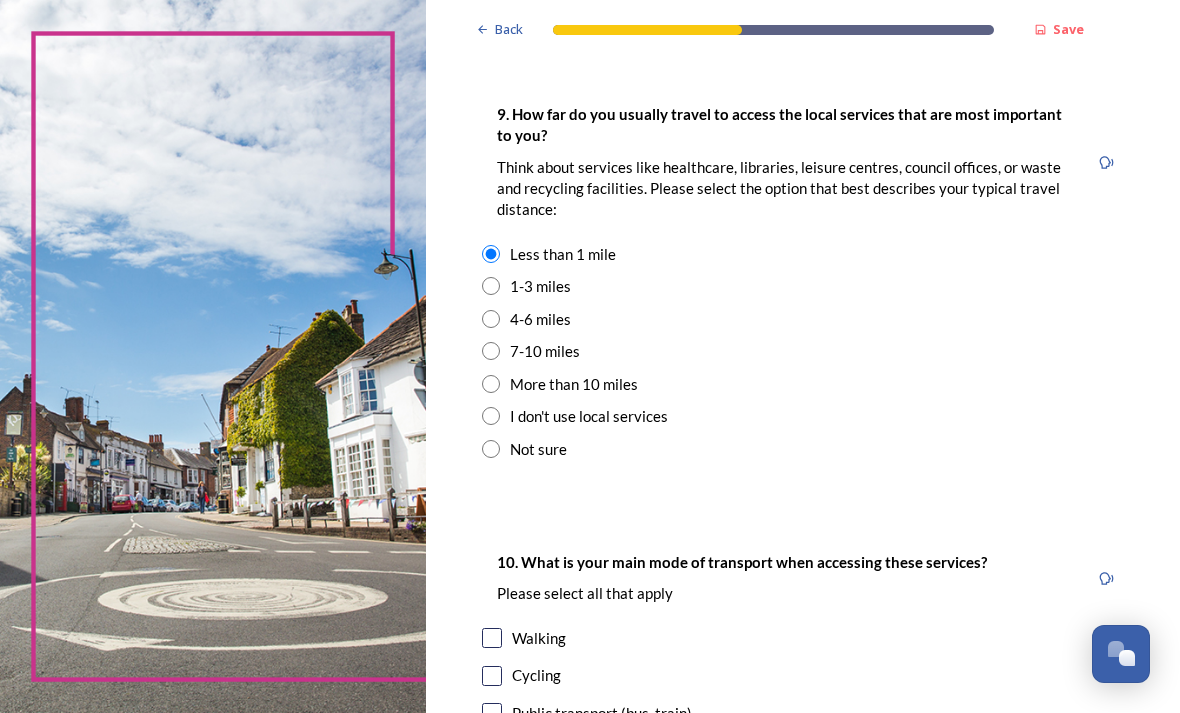click on "1-3 miles" at bounding box center [803, 286] 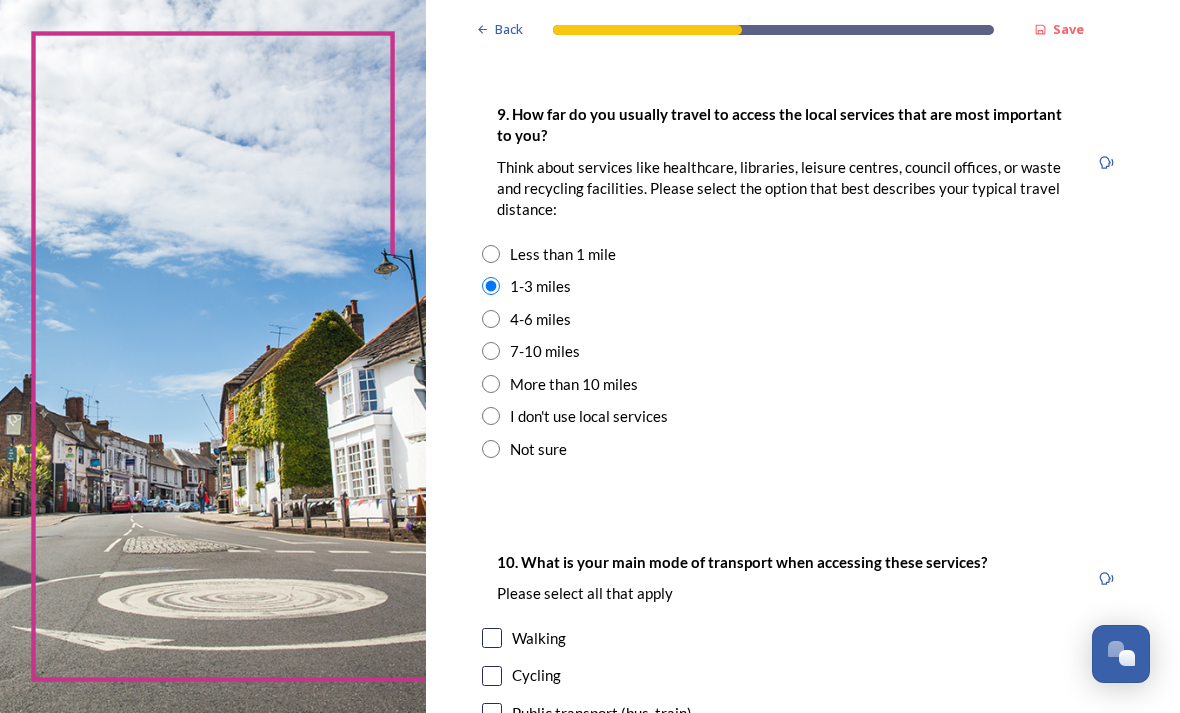 click at bounding box center [491, 254] 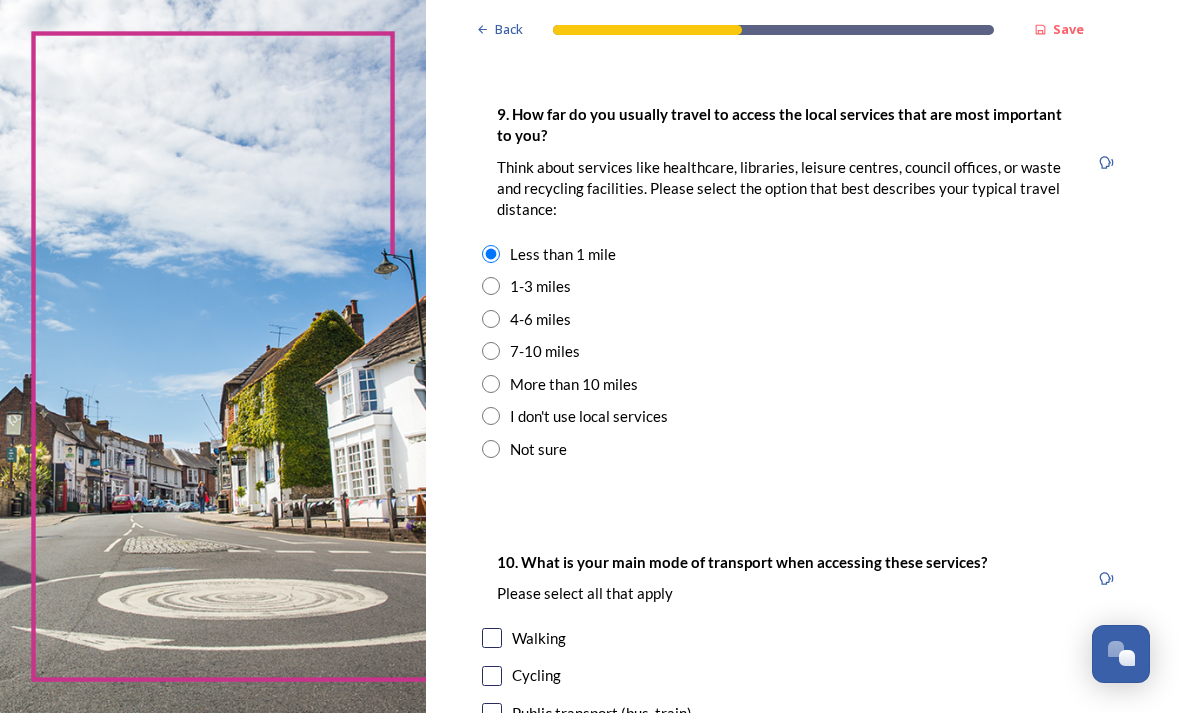 click at bounding box center [491, 286] 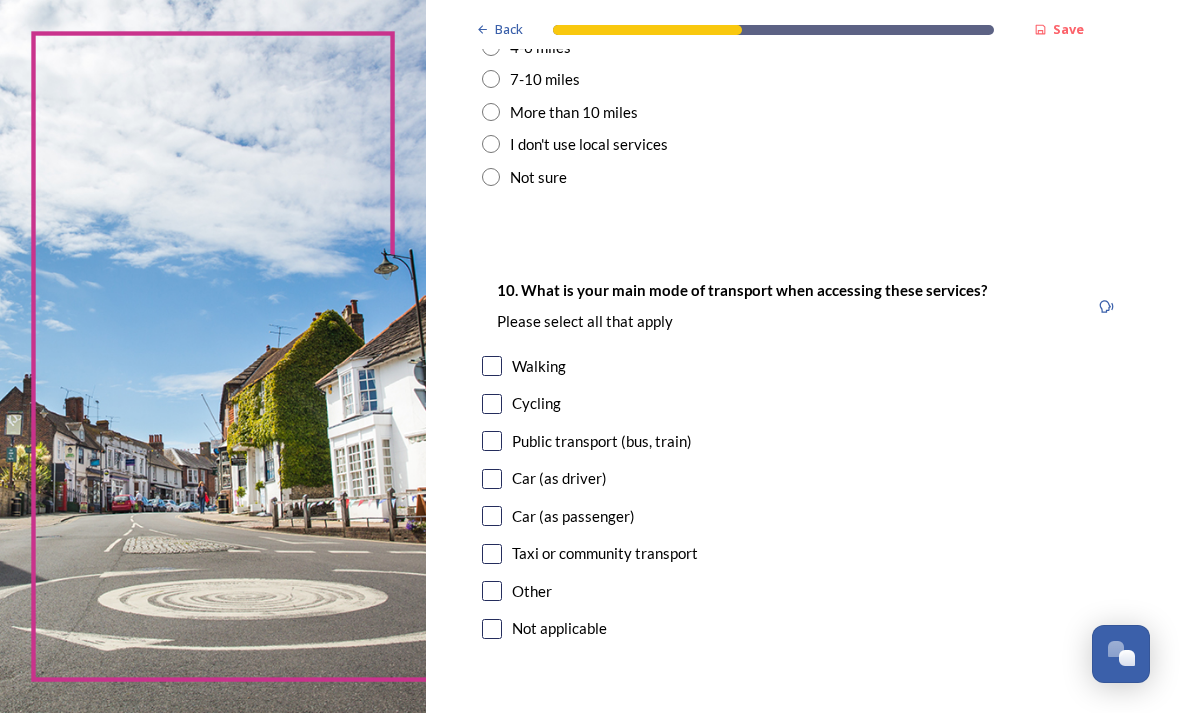 scroll, scrollTop: 1805, scrollLeft: 0, axis: vertical 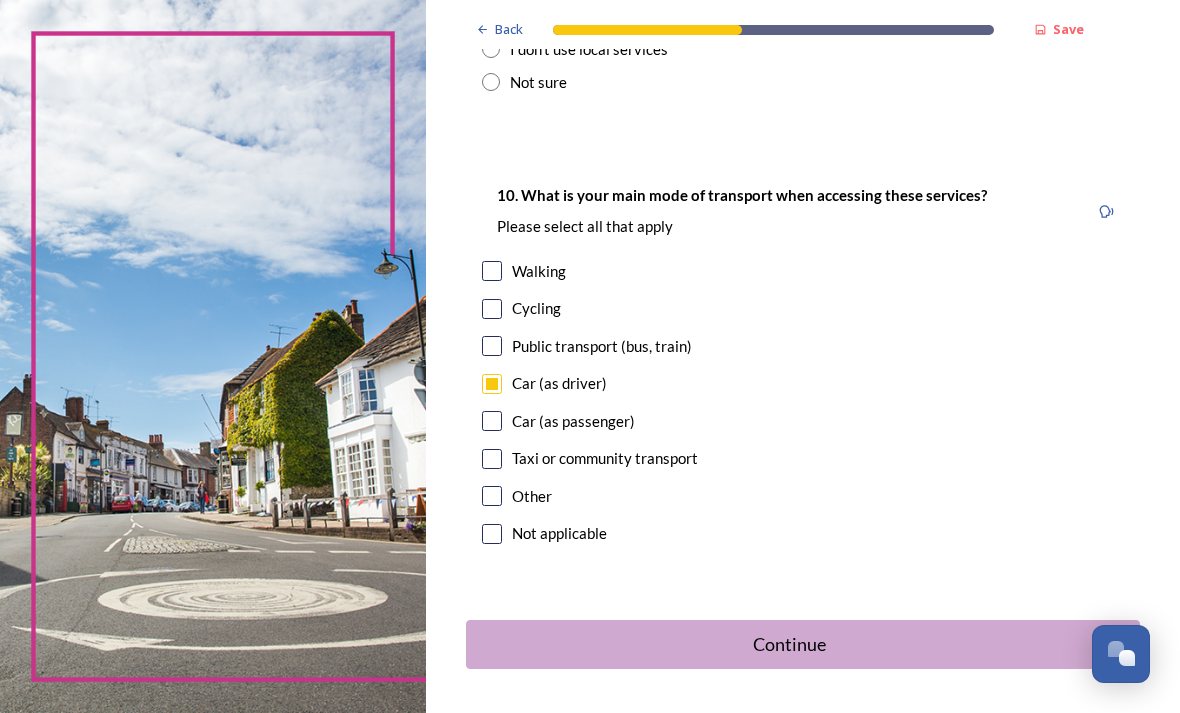 click on "Continue" at bounding box center (789, 644) 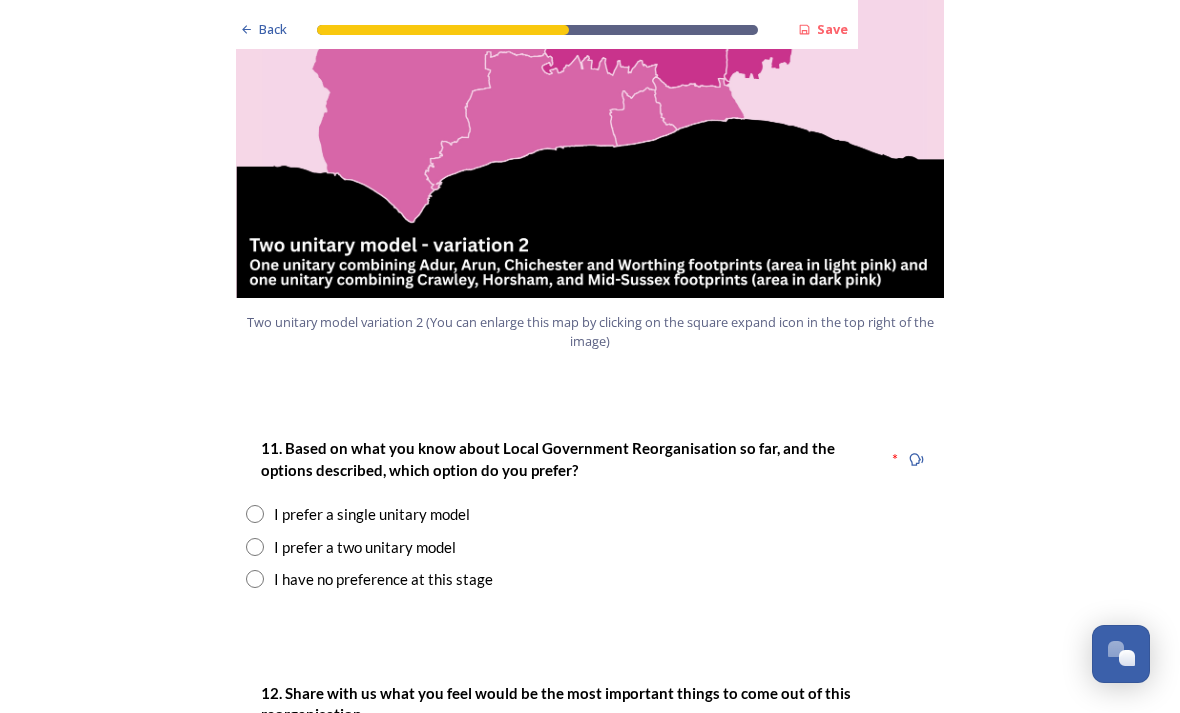 scroll, scrollTop: 2302, scrollLeft: 0, axis: vertical 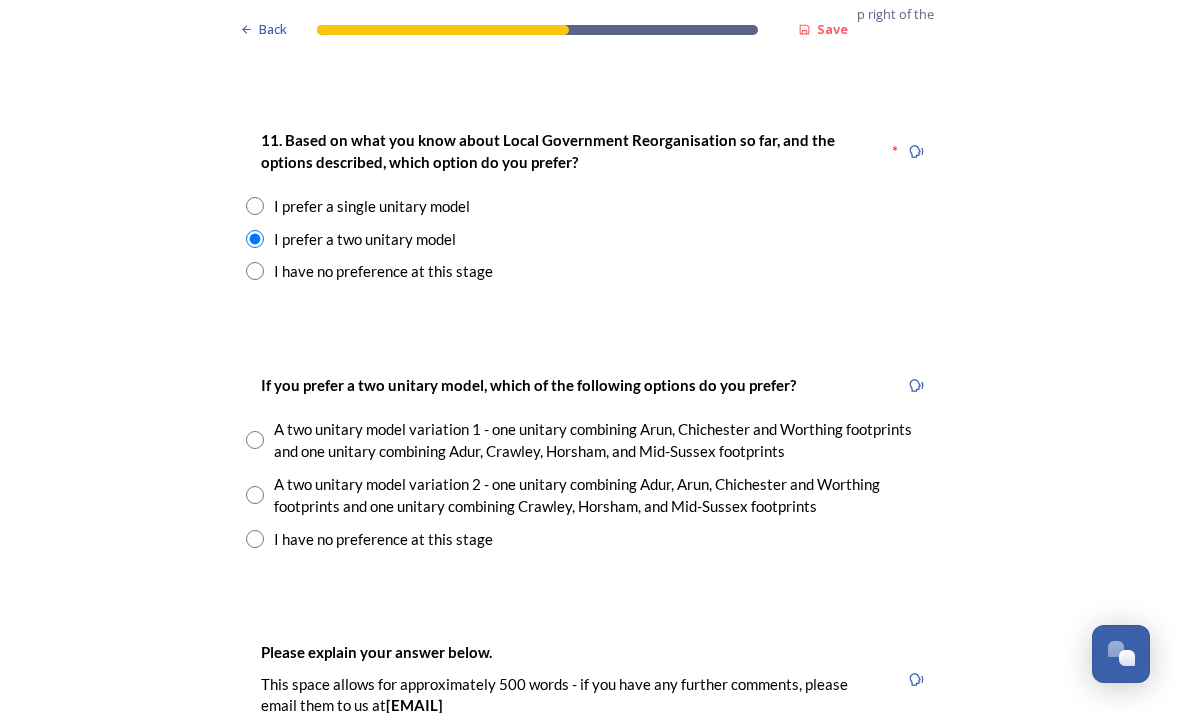 click at bounding box center [255, 495] 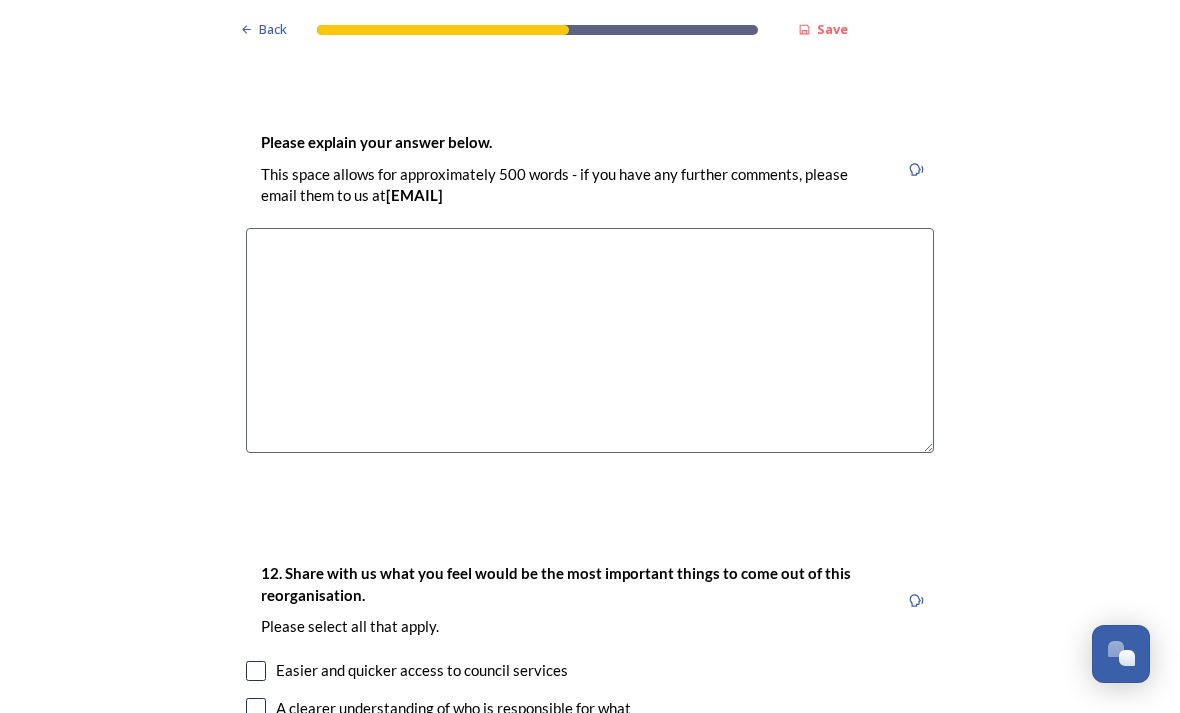 scroll, scrollTop: 3120, scrollLeft: 0, axis: vertical 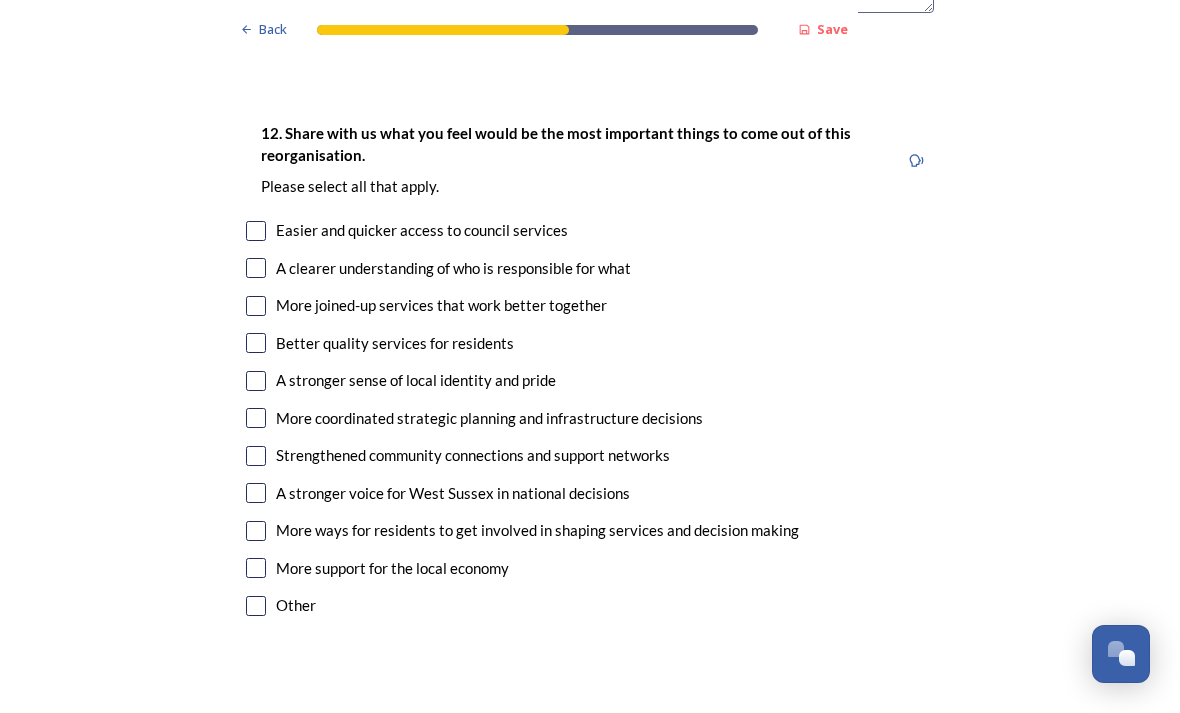 type on "If there was a choice here in this survey I would say I want local government for Crawley to remain the same as it is now" 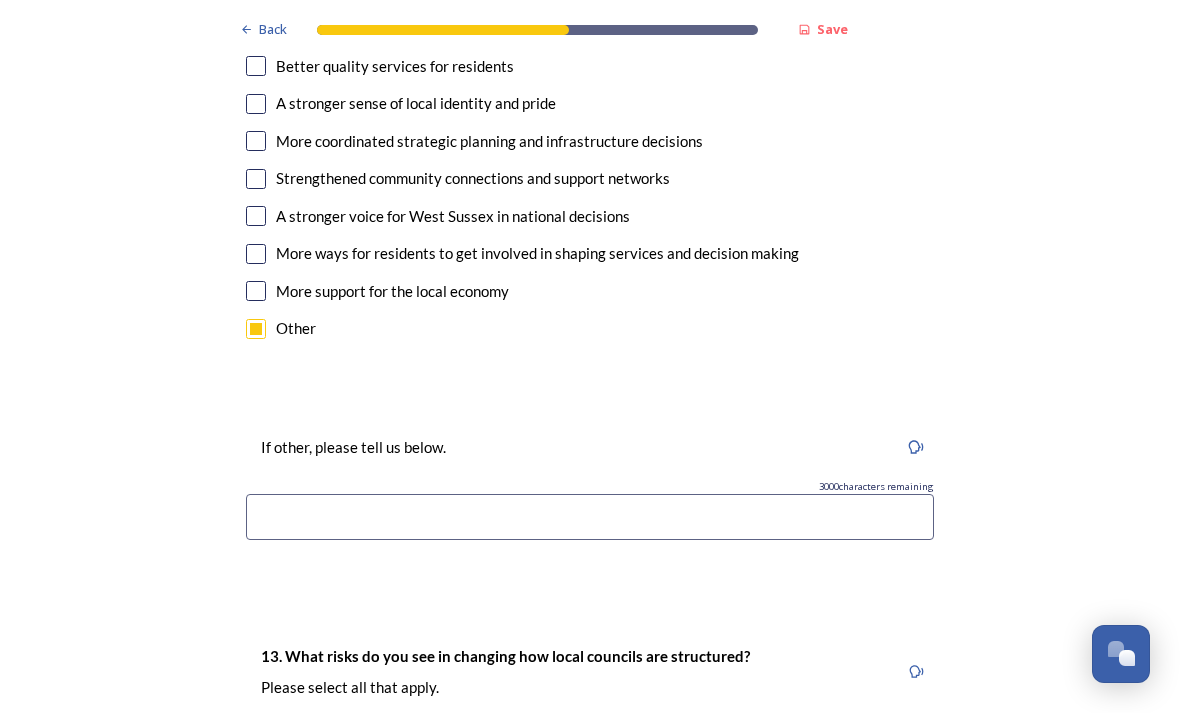 scroll, scrollTop: 3837, scrollLeft: 0, axis: vertical 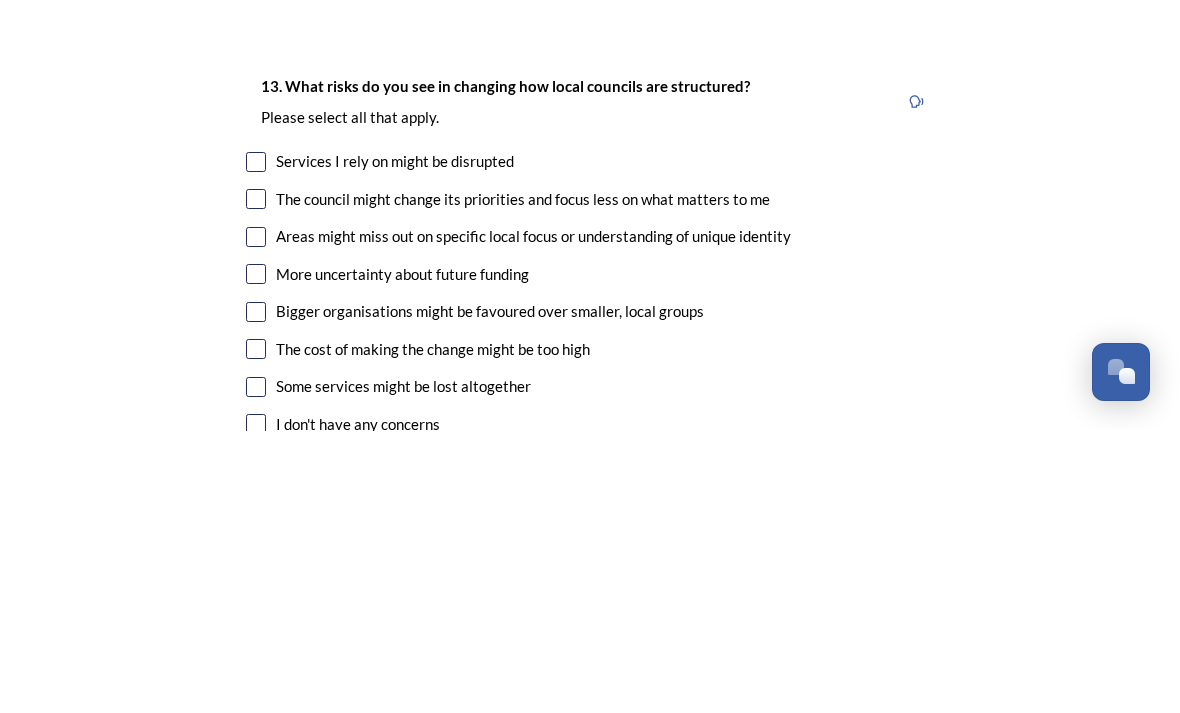 type on "This reorganisation is not welcome by me. This survey gives no option for me stating that I wish the current set up to remain." 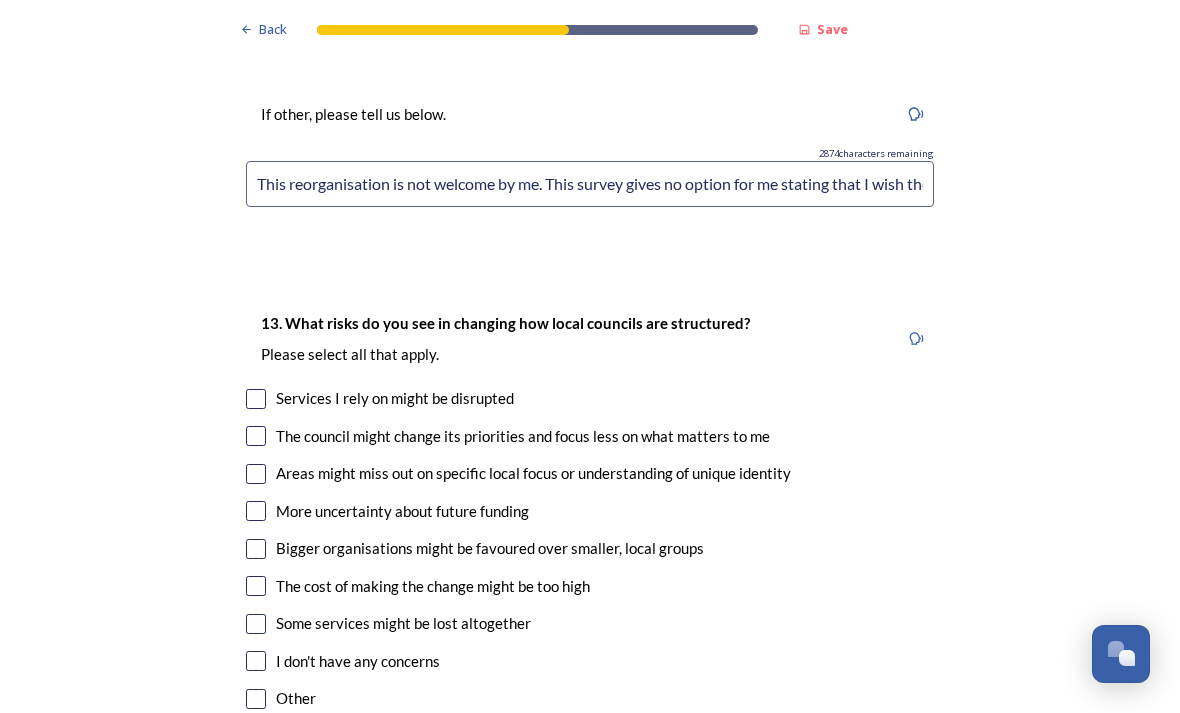 scroll, scrollTop: 4170, scrollLeft: 0, axis: vertical 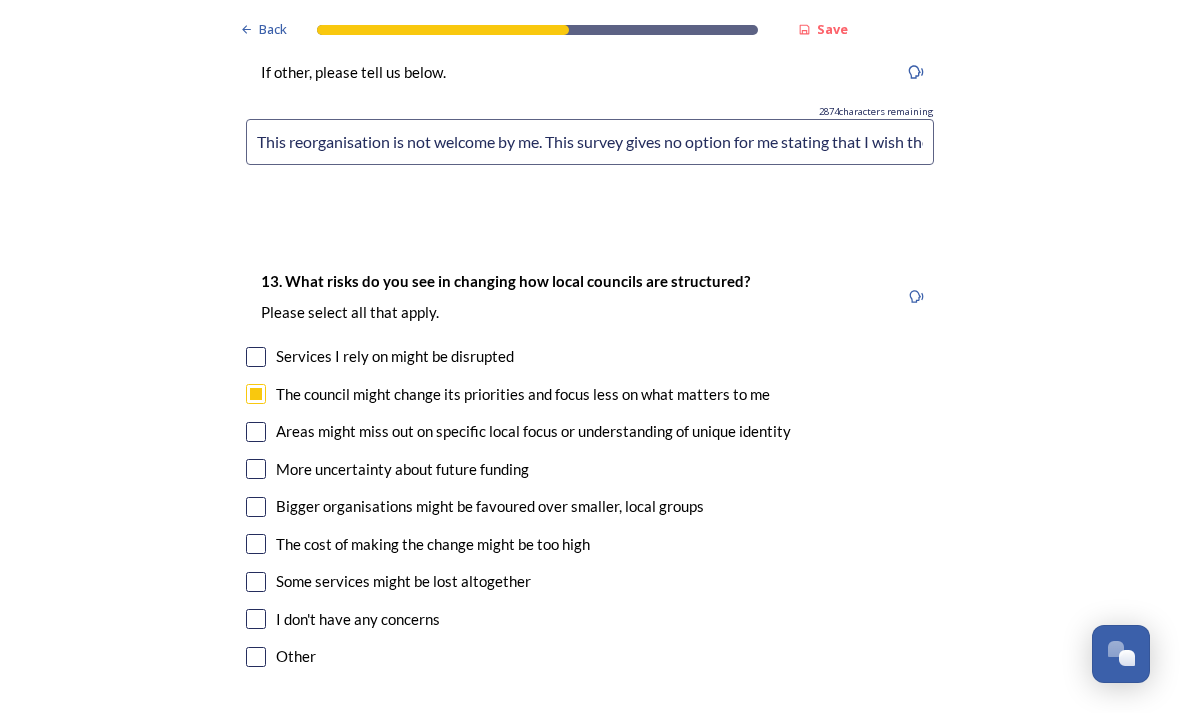 click at bounding box center [256, 432] 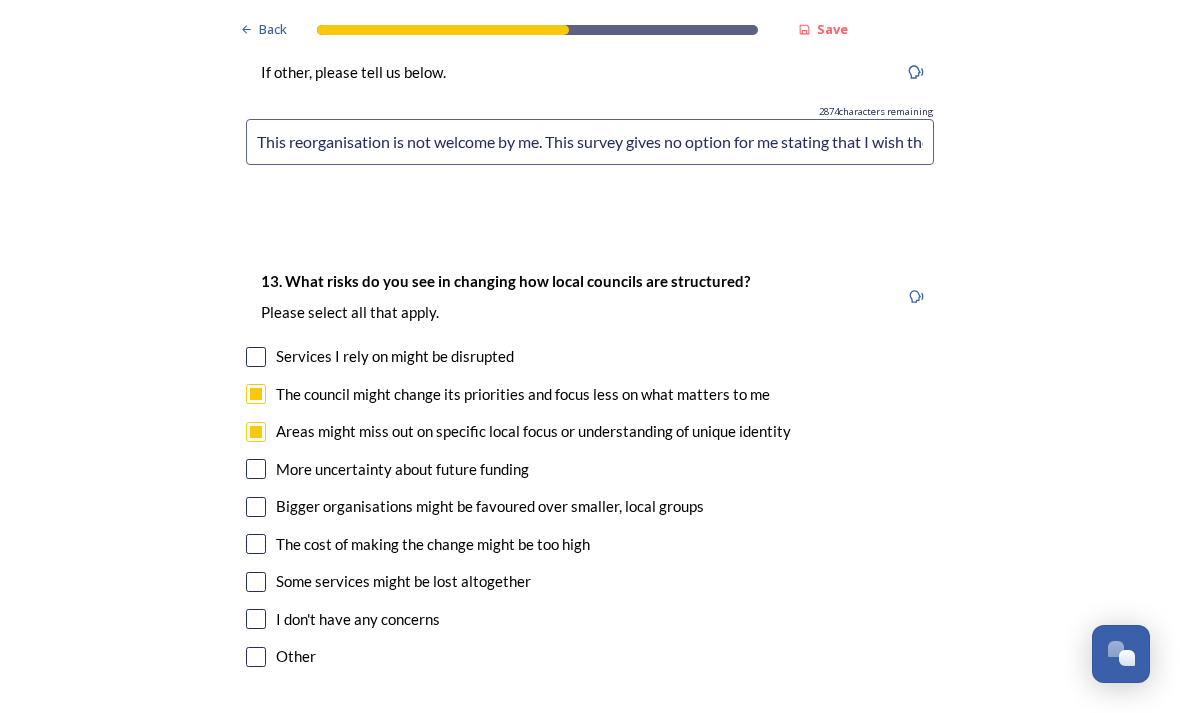 click at bounding box center (256, 394) 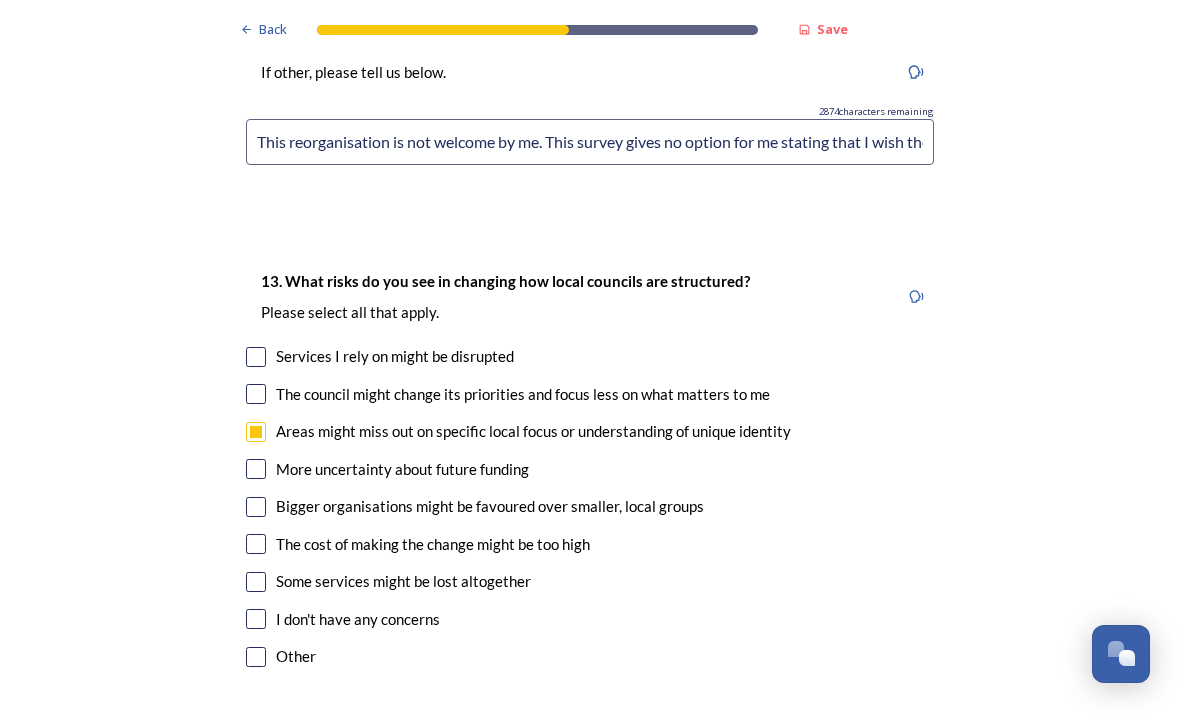click at bounding box center (256, 394) 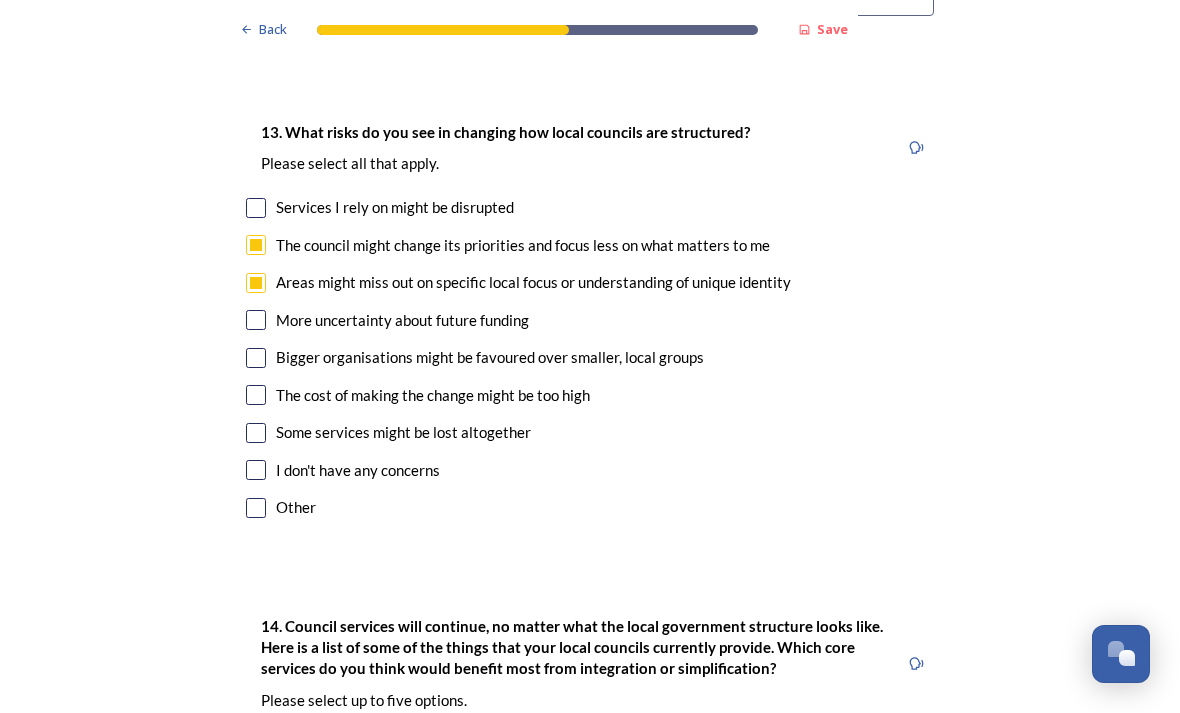 scroll, scrollTop: 4362, scrollLeft: 0, axis: vertical 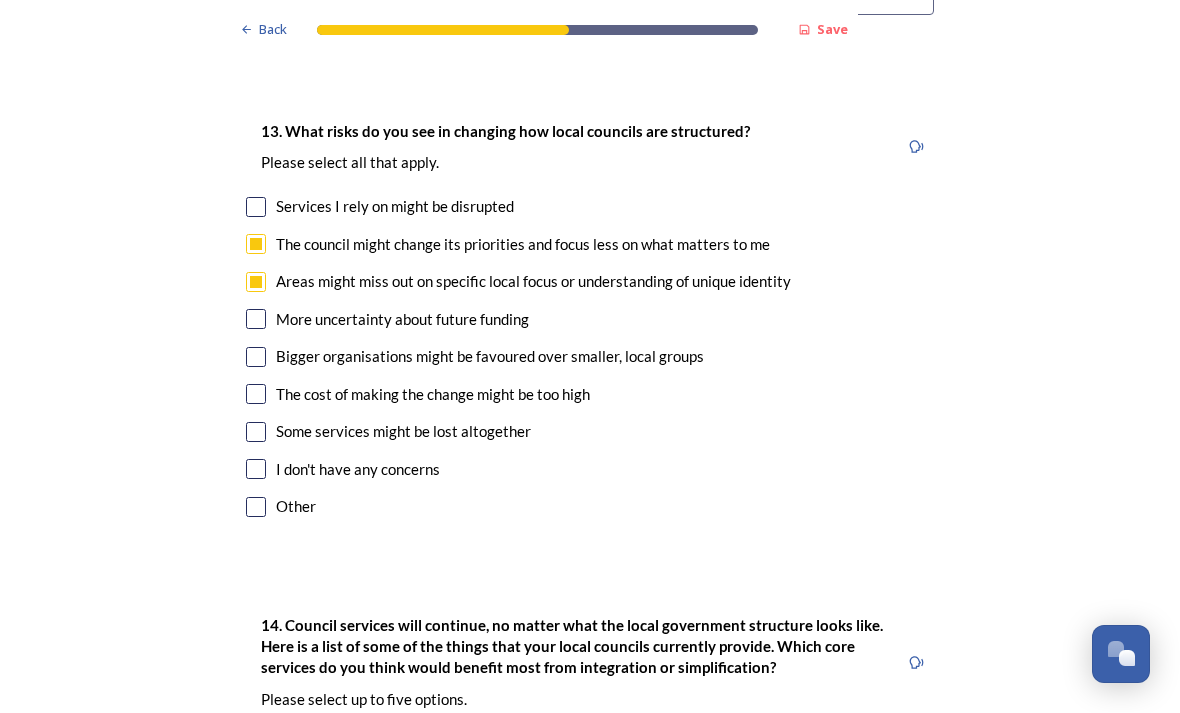 click at bounding box center [256, 432] 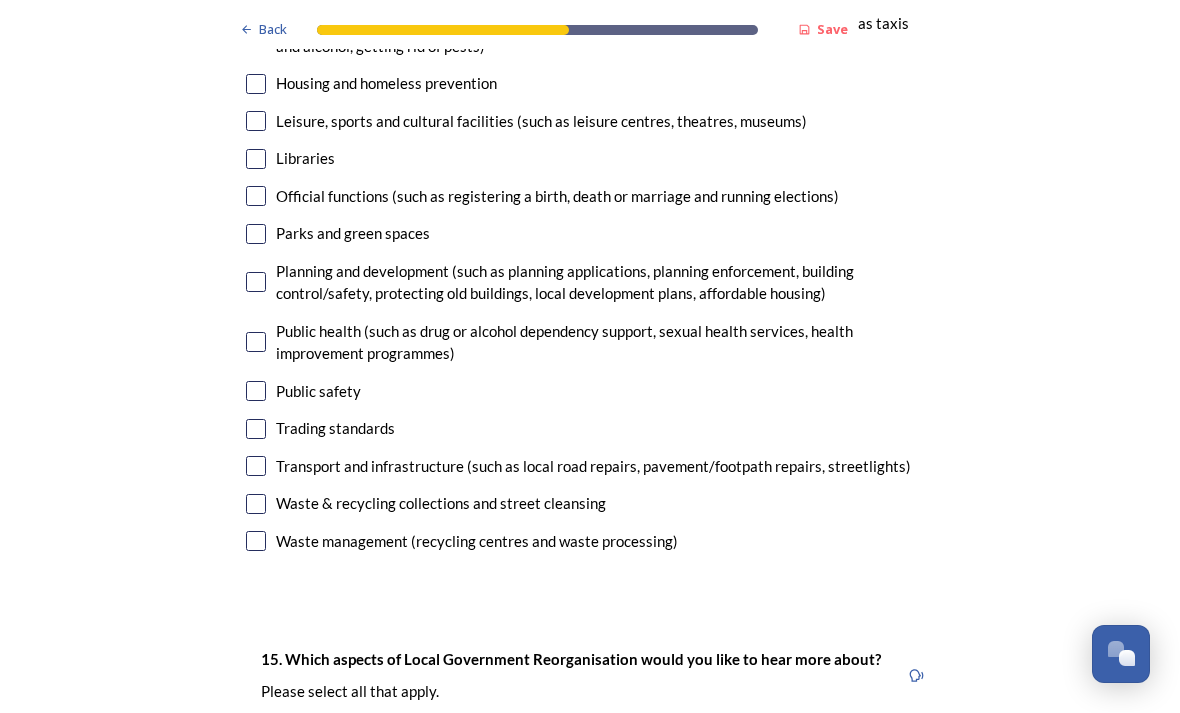 scroll, scrollTop: 5366, scrollLeft: 0, axis: vertical 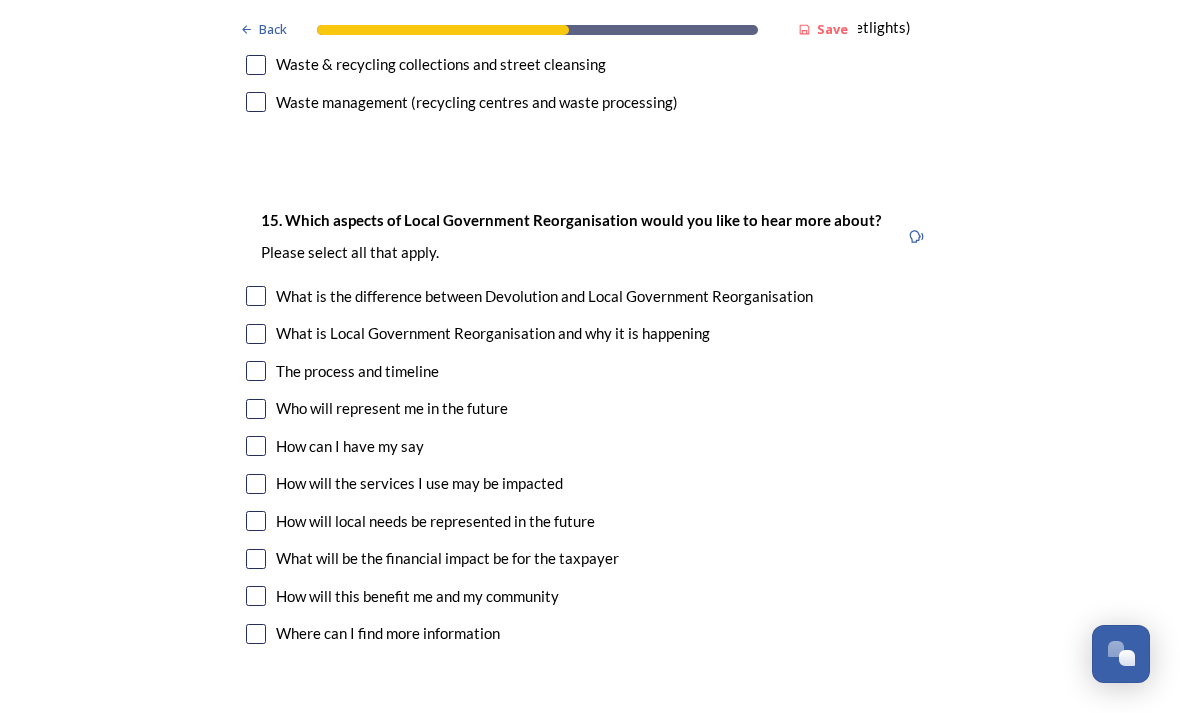 click at bounding box center [256, 334] 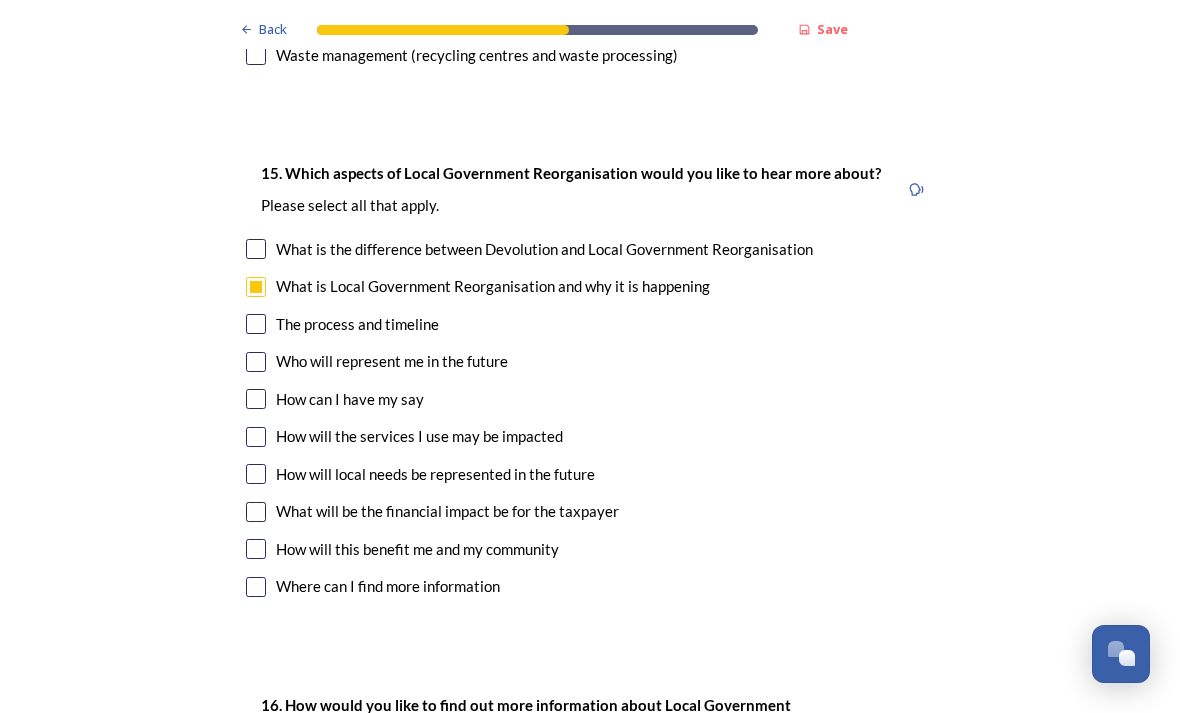 scroll, scrollTop: 5852, scrollLeft: 0, axis: vertical 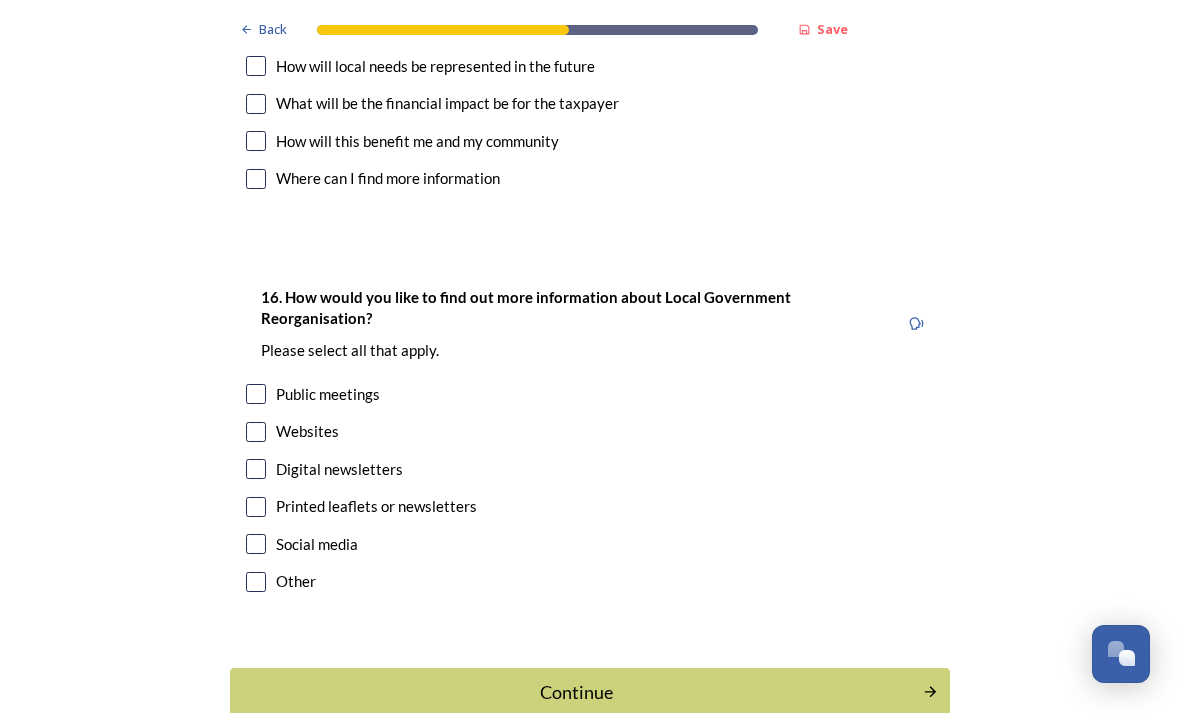 click at bounding box center (256, 394) 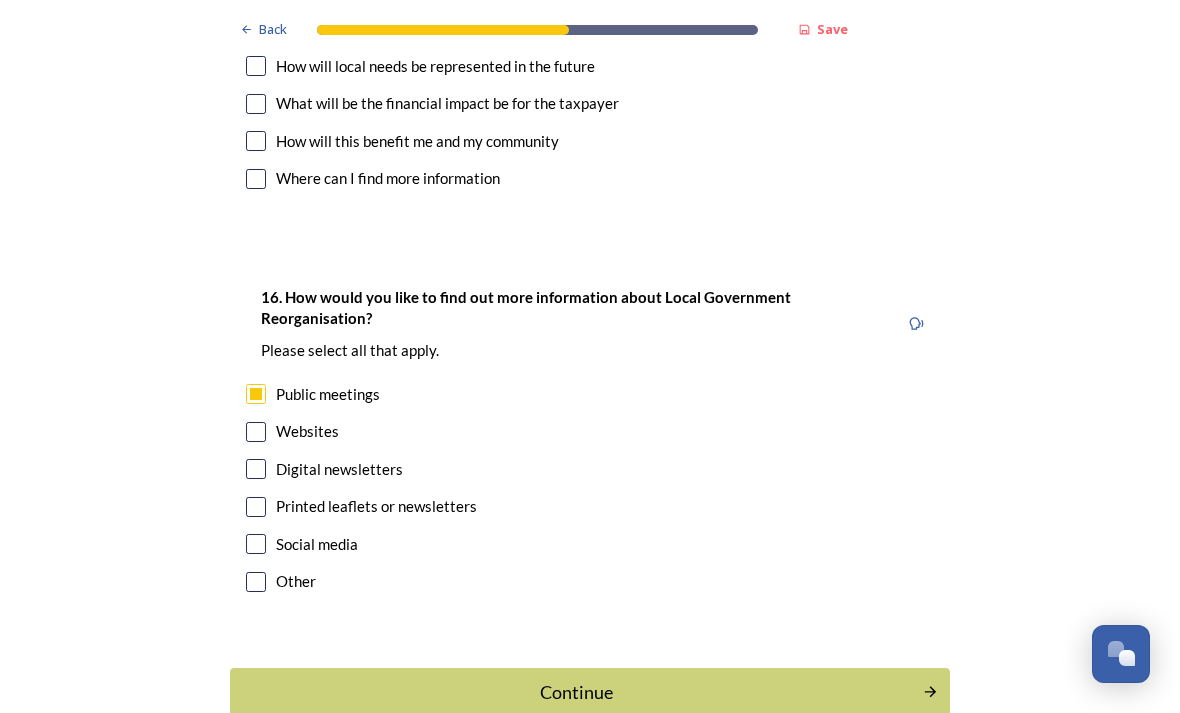 click on "Continue" at bounding box center (576, 692) 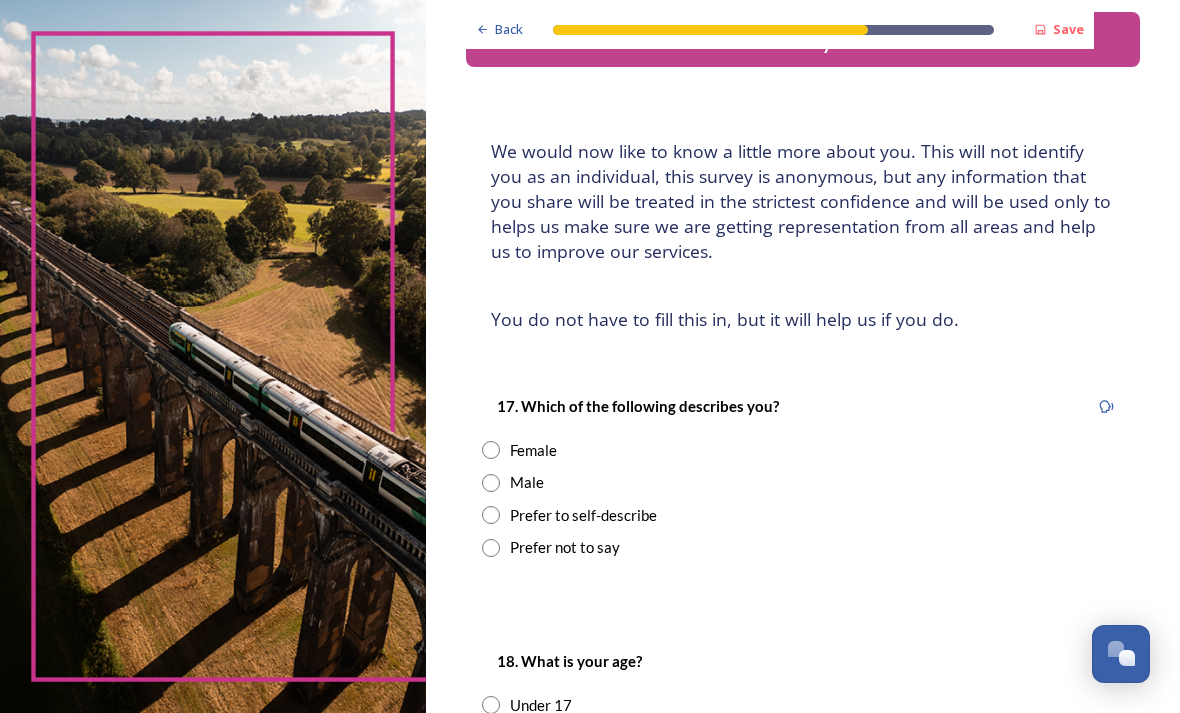scroll, scrollTop: 58, scrollLeft: 0, axis: vertical 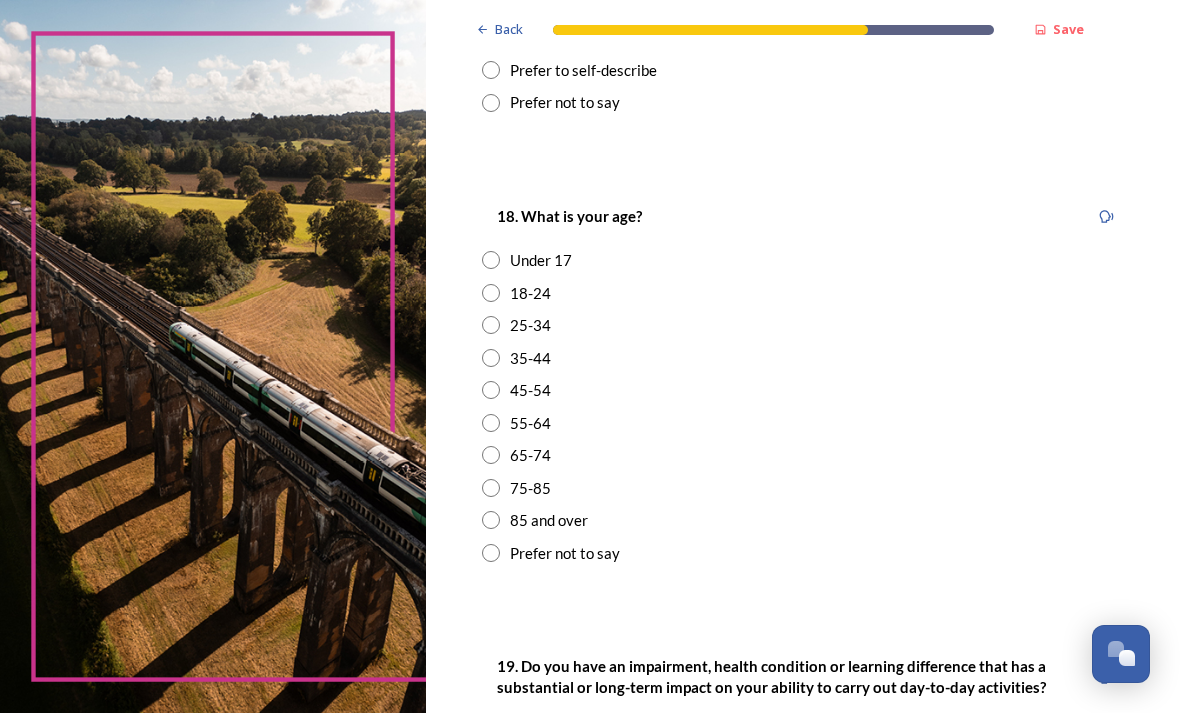 click at bounding box center (491, 423) 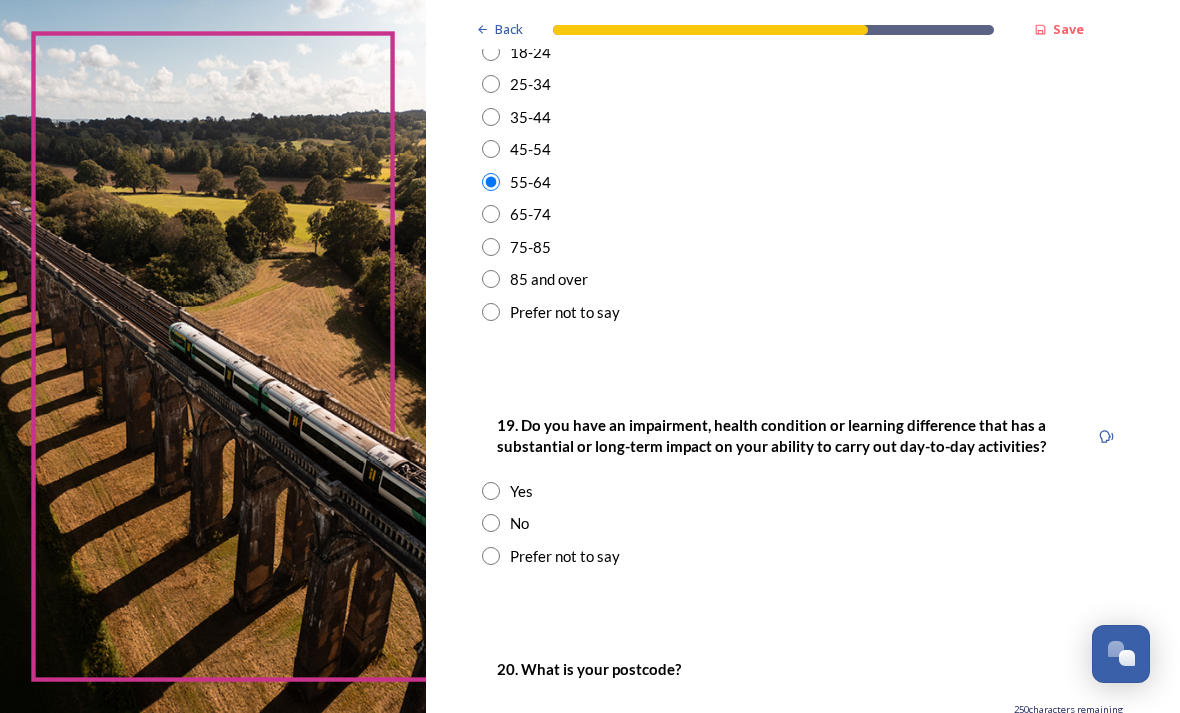 scroll, scrollTop: 745, scrollLeft: 0, axis: vertical 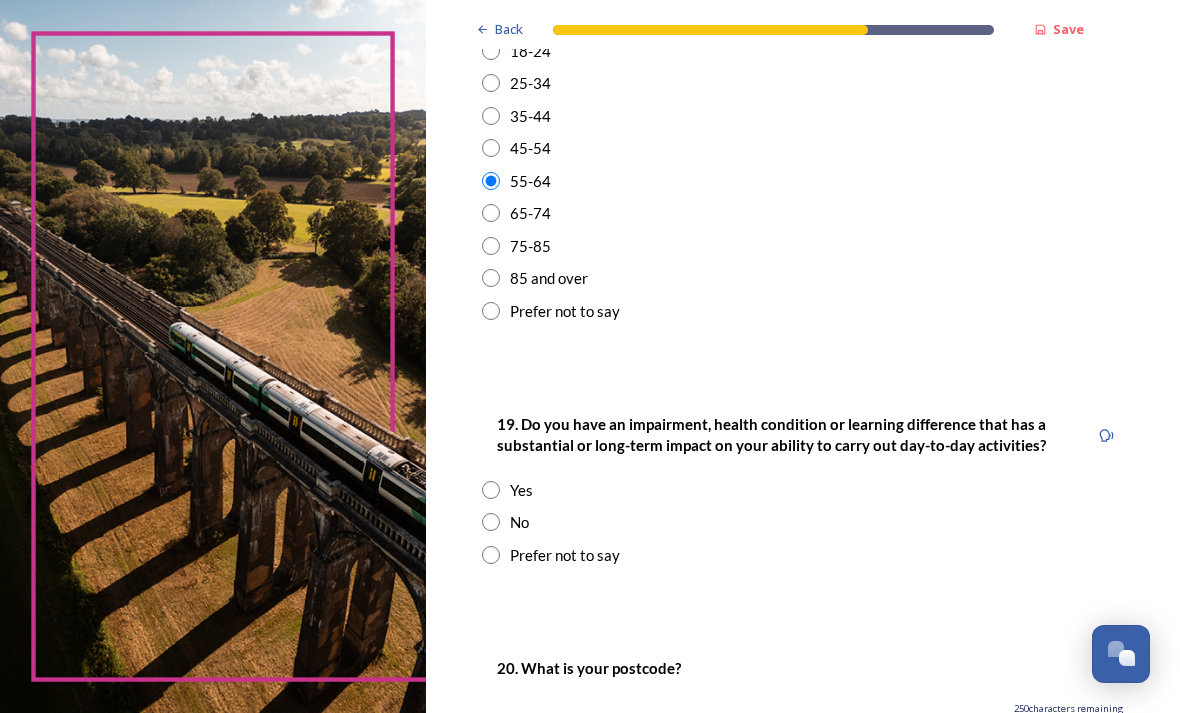 click on "No" at bounding box center [803, 522] 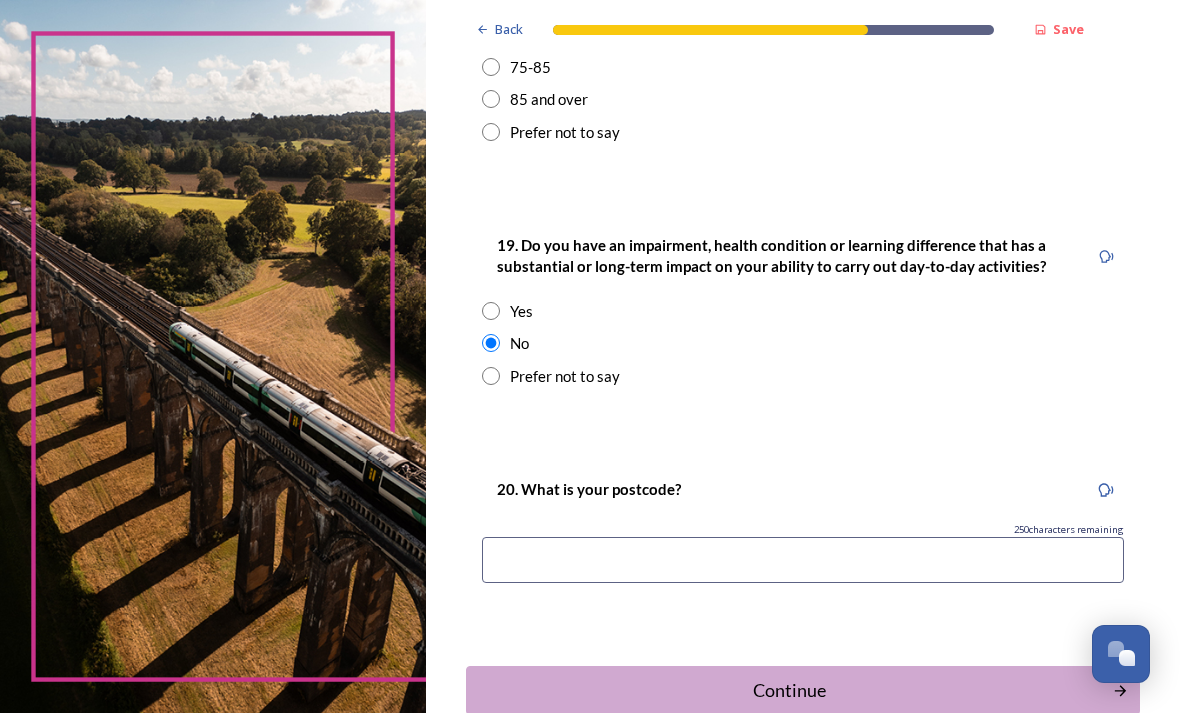 scroll, scrollTop: 924, scrollLeft: 0, axis: vertical 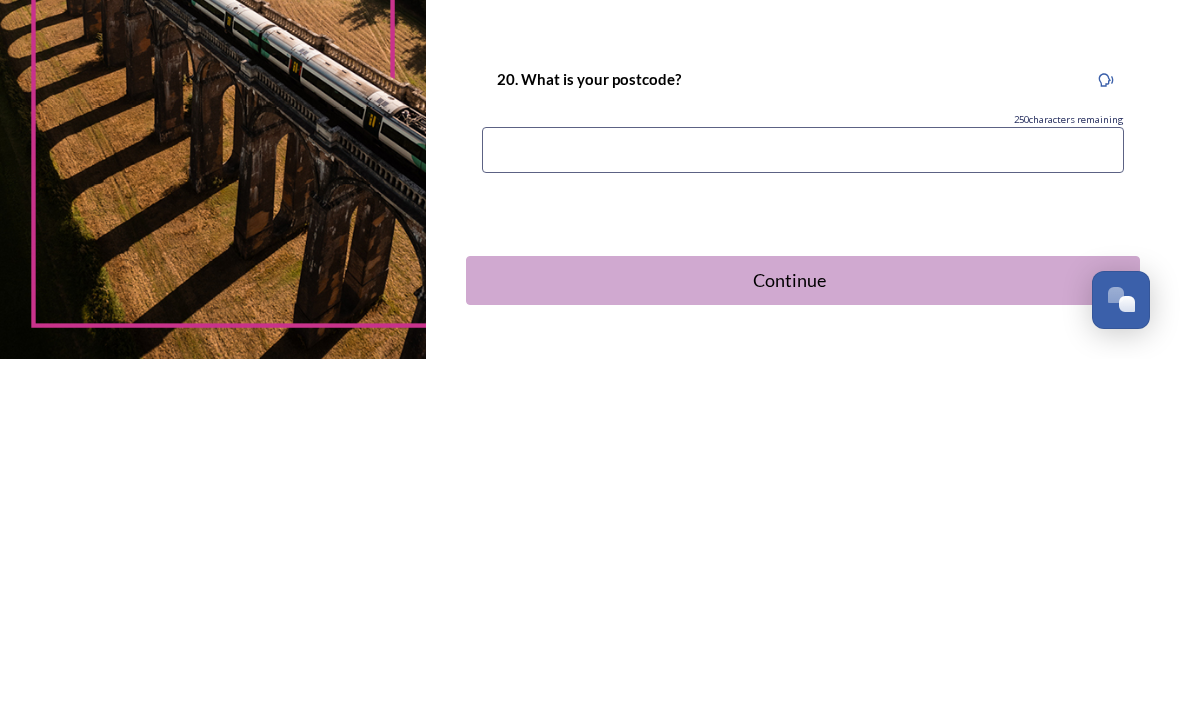 click on "Continue" at bounding box center (789, 634) 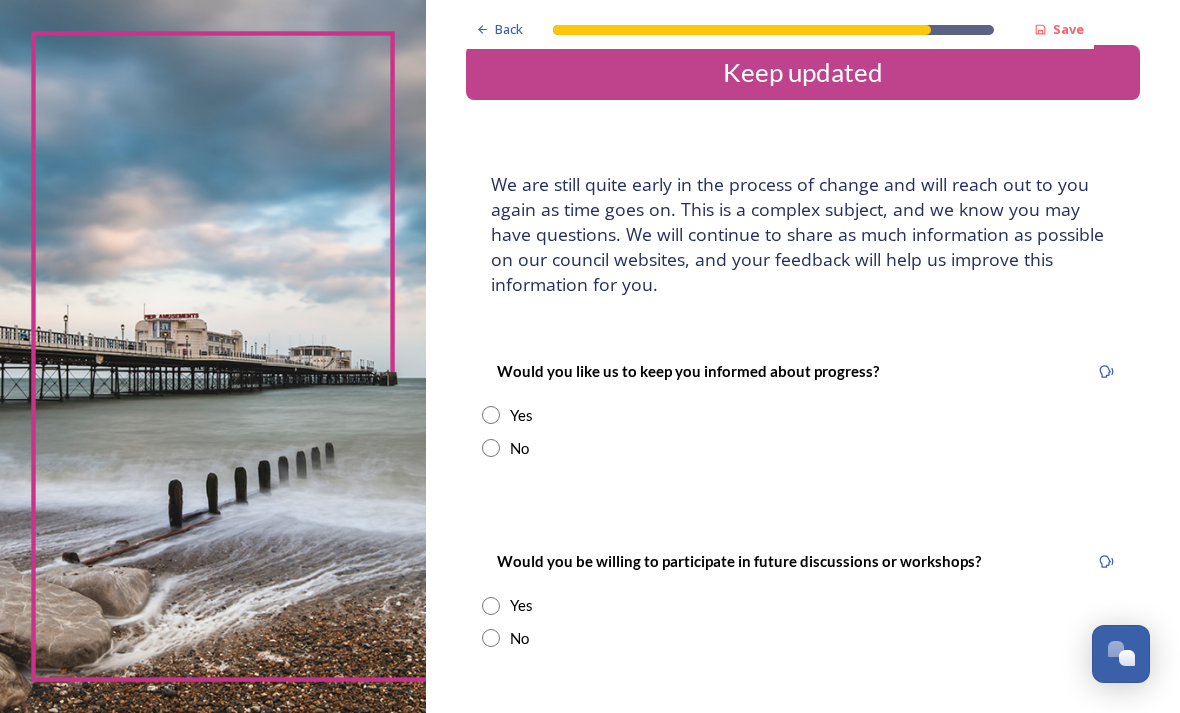 scroll, scrollTop: 27, scrollLeft: 0, axis: vertical 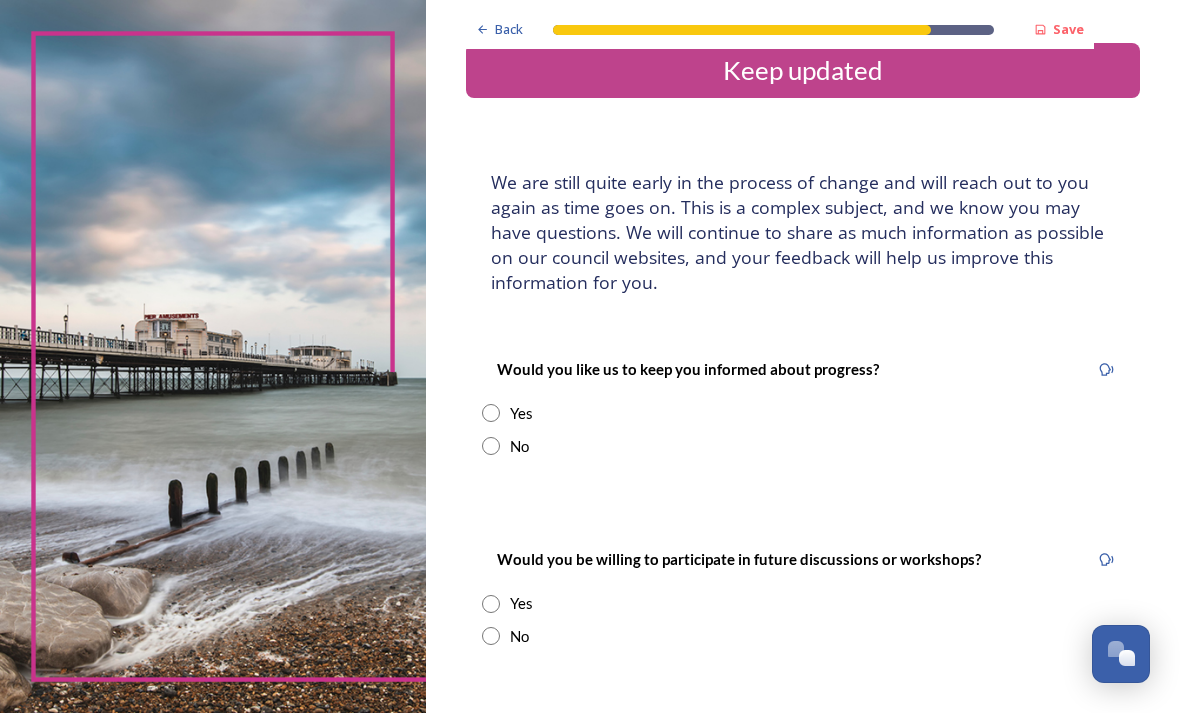click at bounding box center (491, 413) 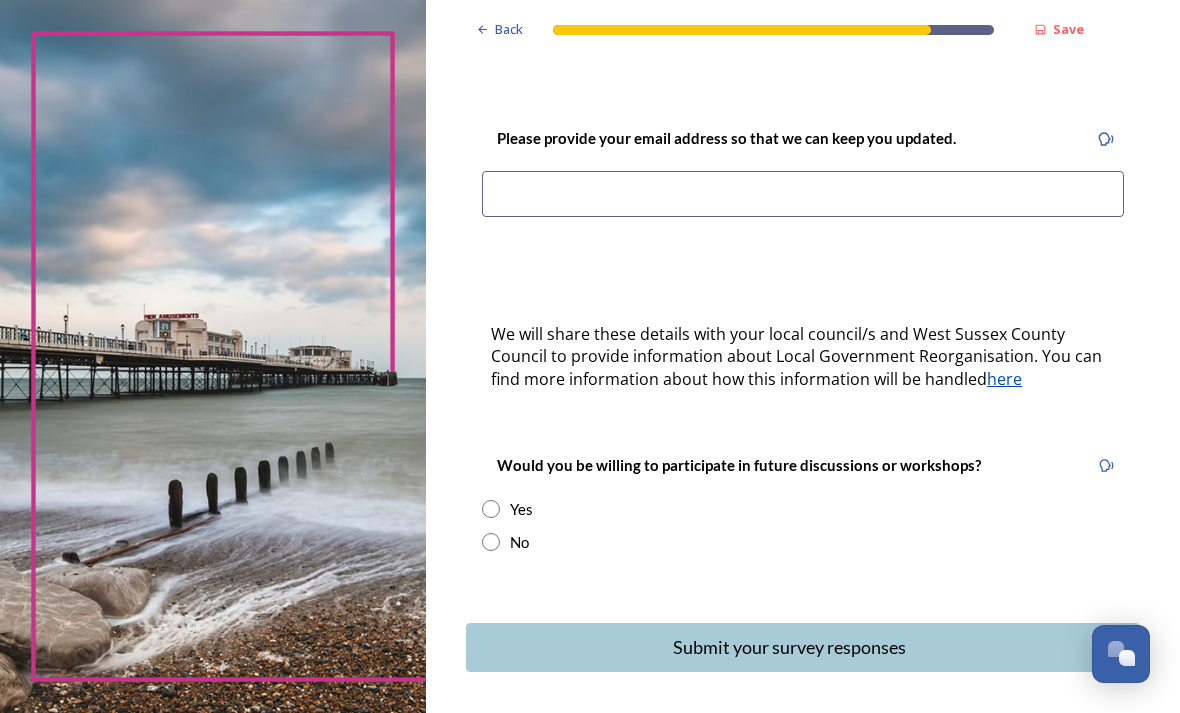 scroll, scrollTop: 447, scrollLeft: 0, axis: vertical 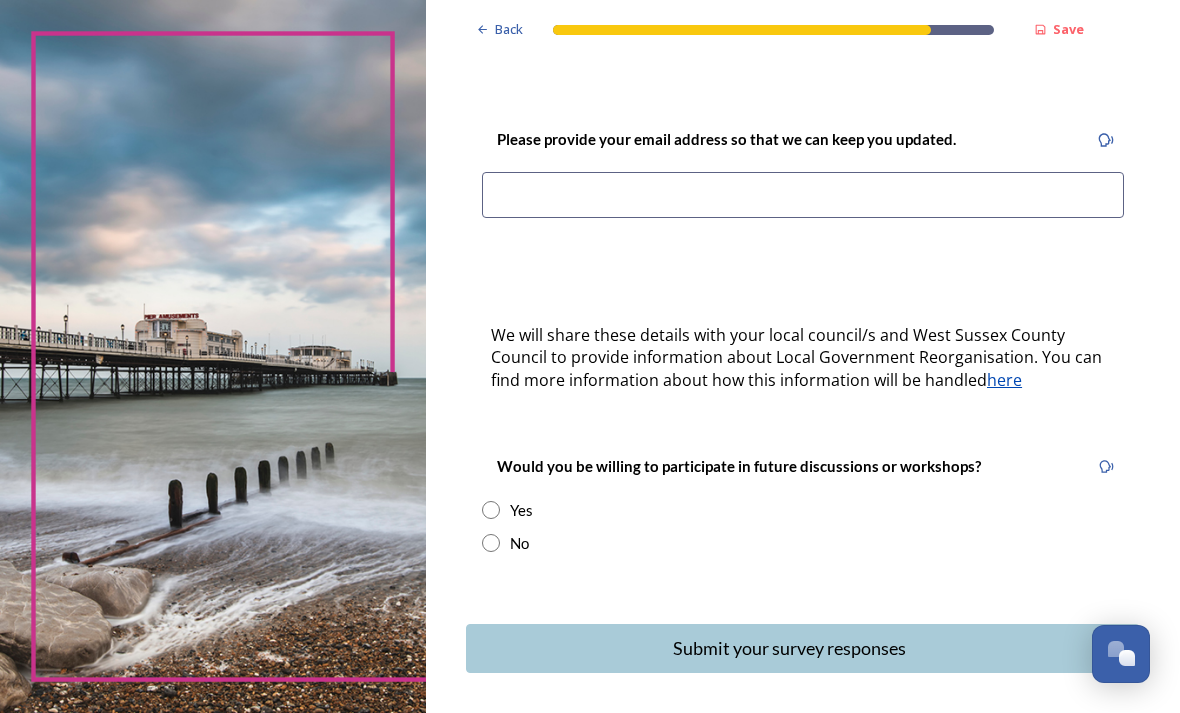click at bounding box center (491, 510) 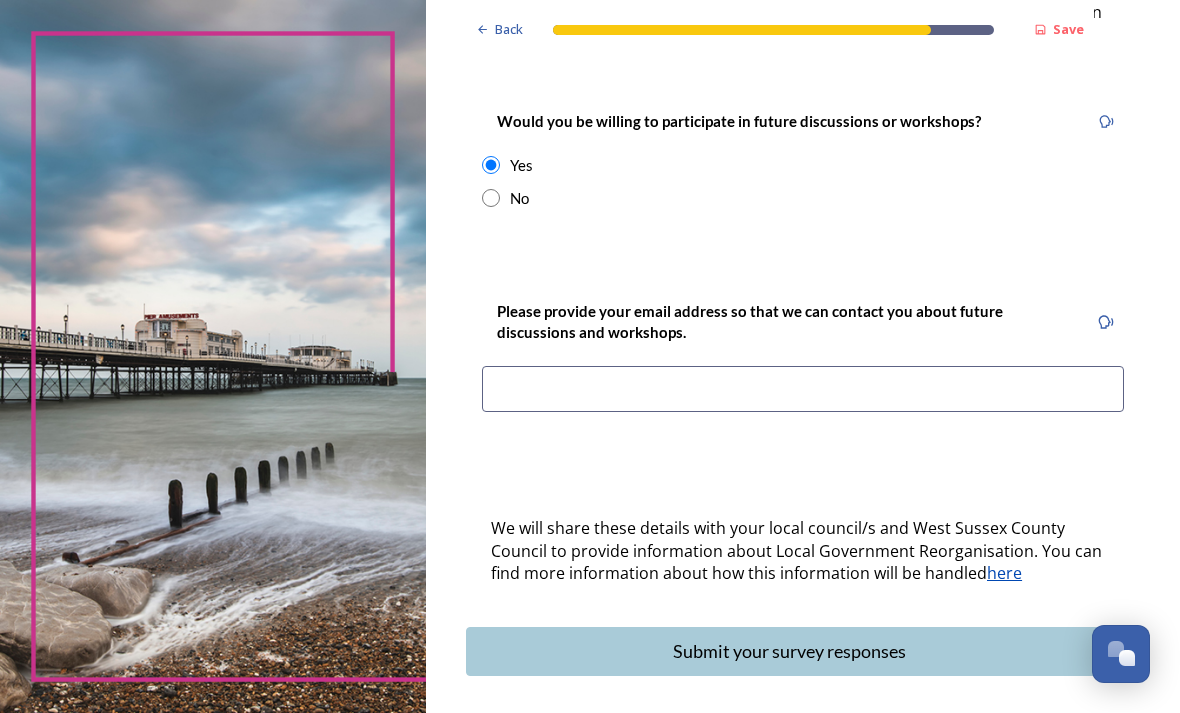 scroll, scrollTop: 791, scrollLeft: 0, axis: vertical 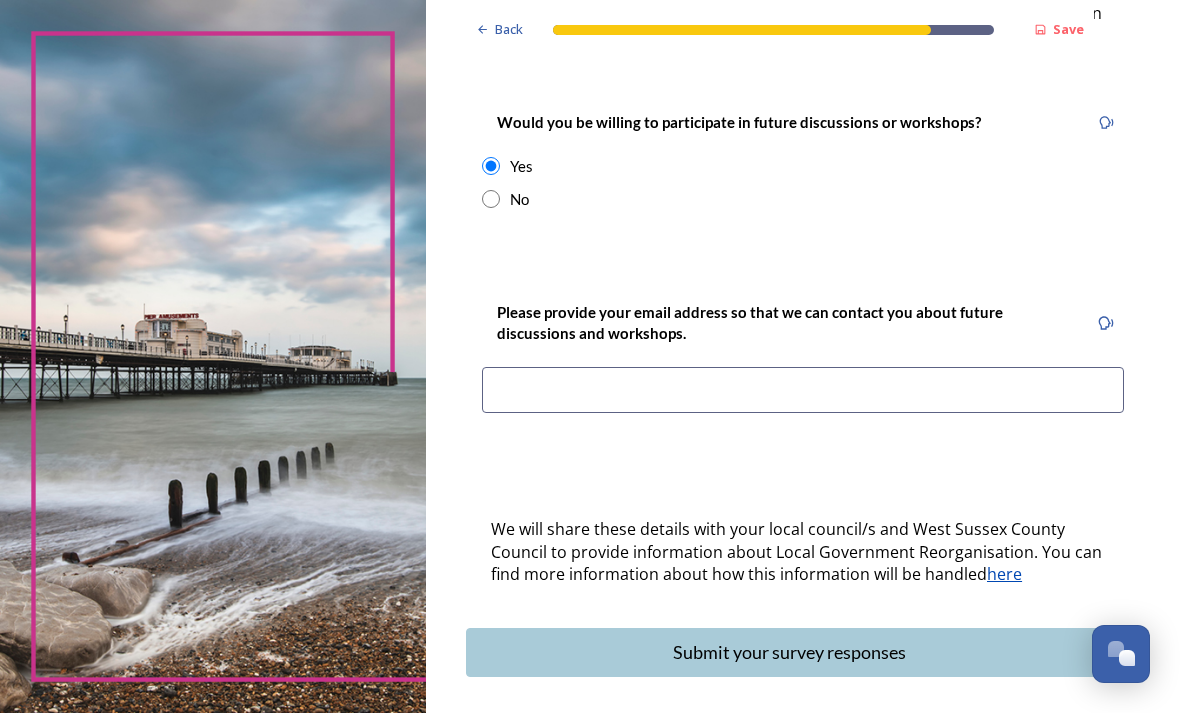 click on "Submit your survey responses" at bounding box center (789, 652) 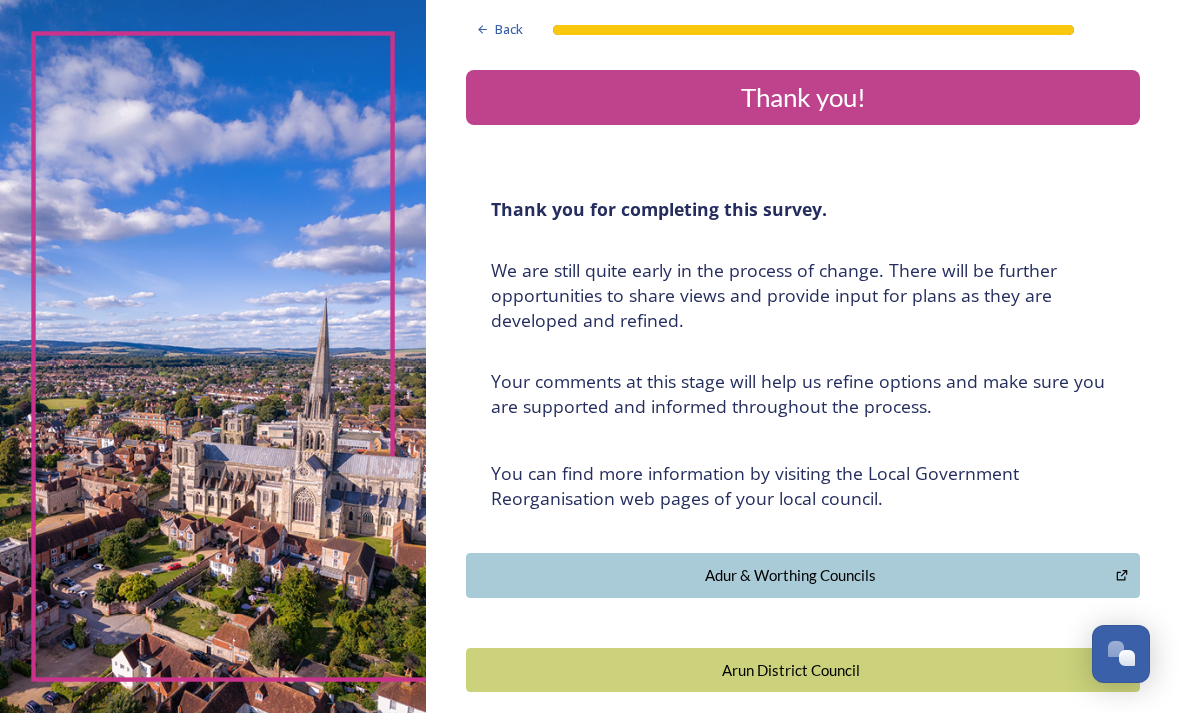 scroll, scrollTop: 0, scrollLeft: 0, axis: both 